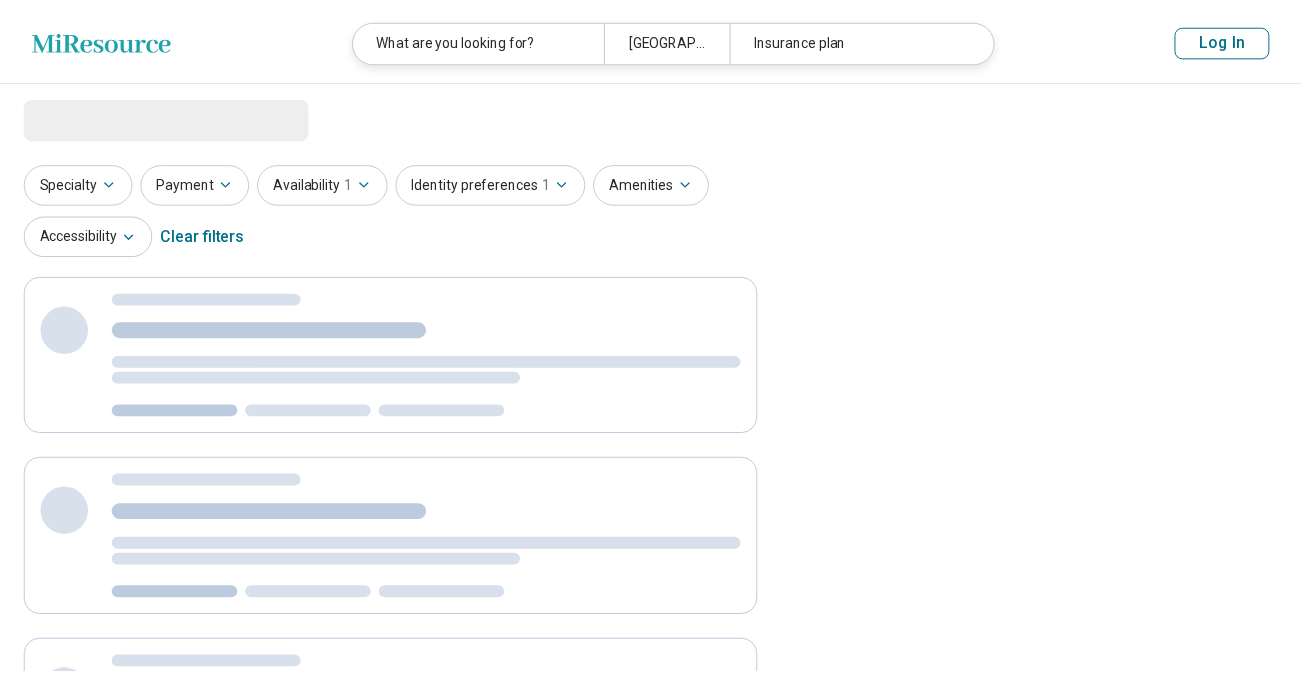scroll, scrollTop: 0, scrollLeft: 0, axis: both 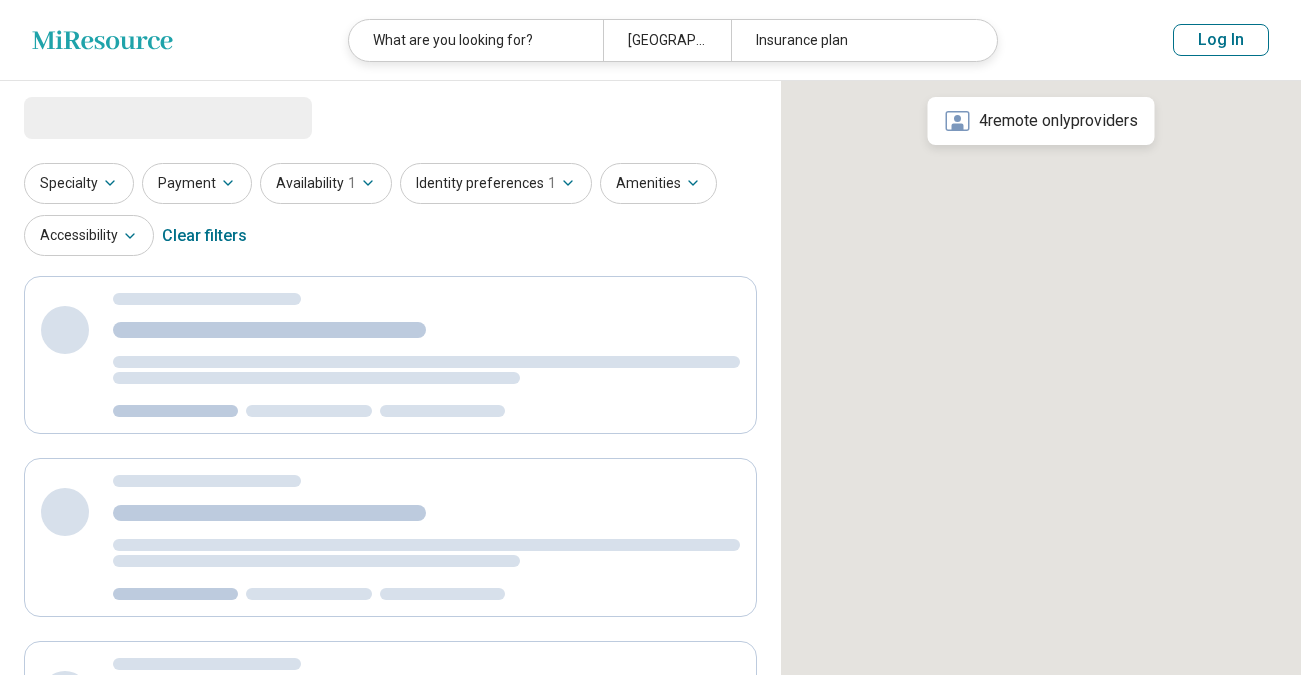 select on "***" 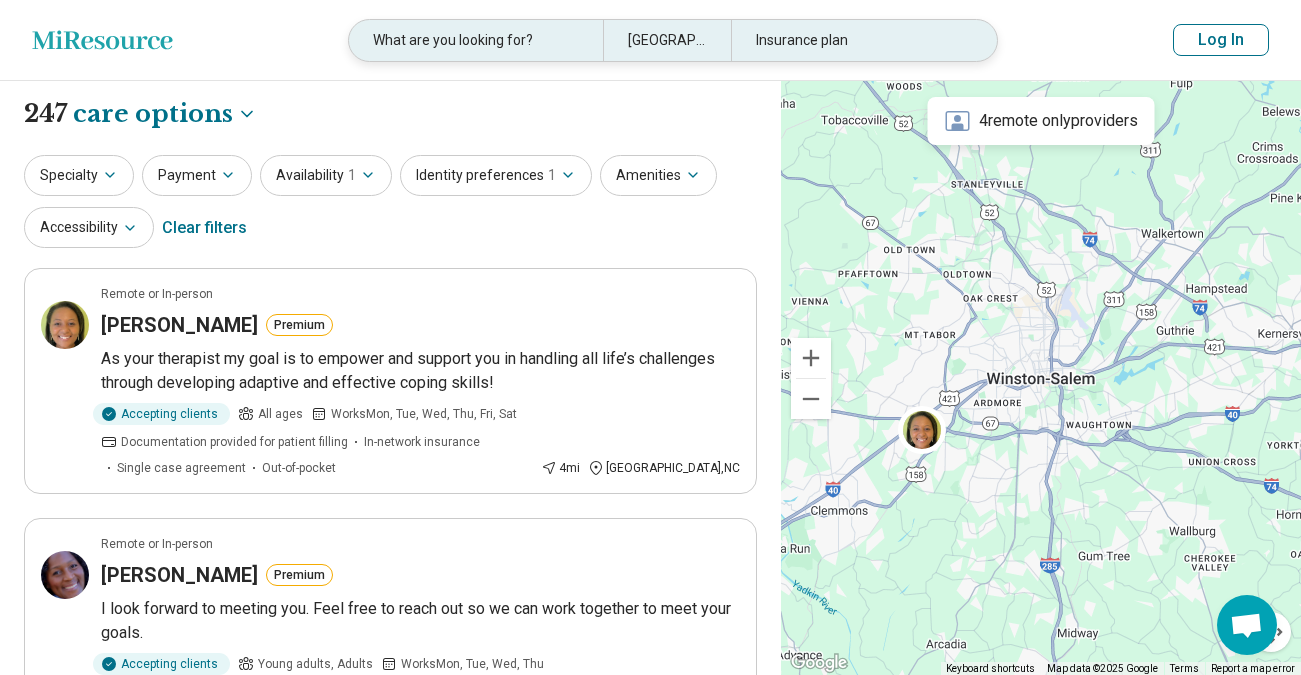 click on "Winston-Salem, NC" at bounding box center [666, 40] 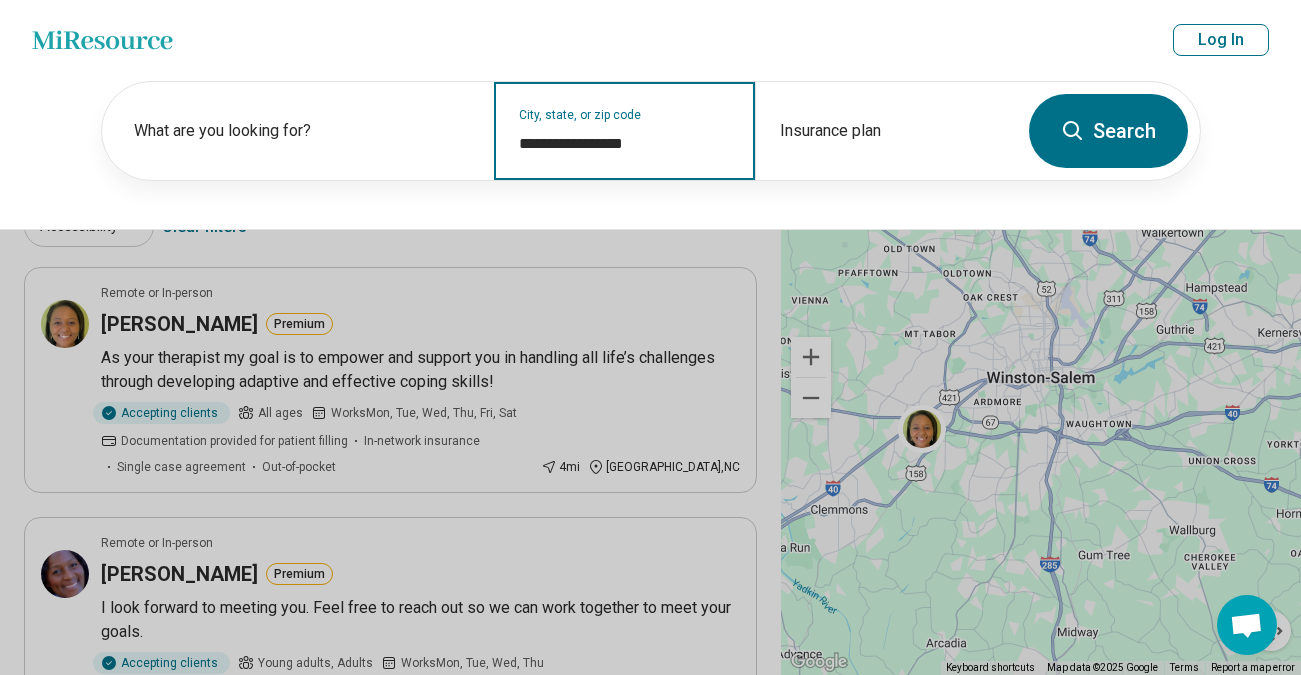 click on "**********" at bounding box center (625, 144) 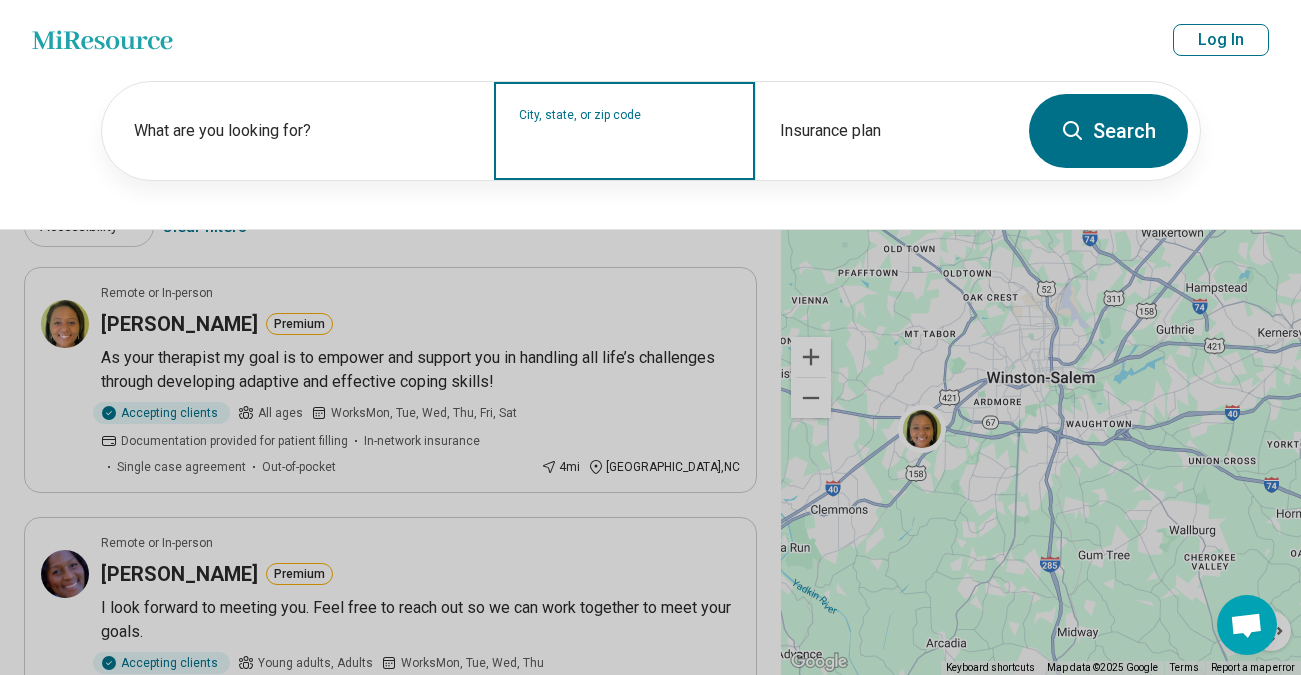 type 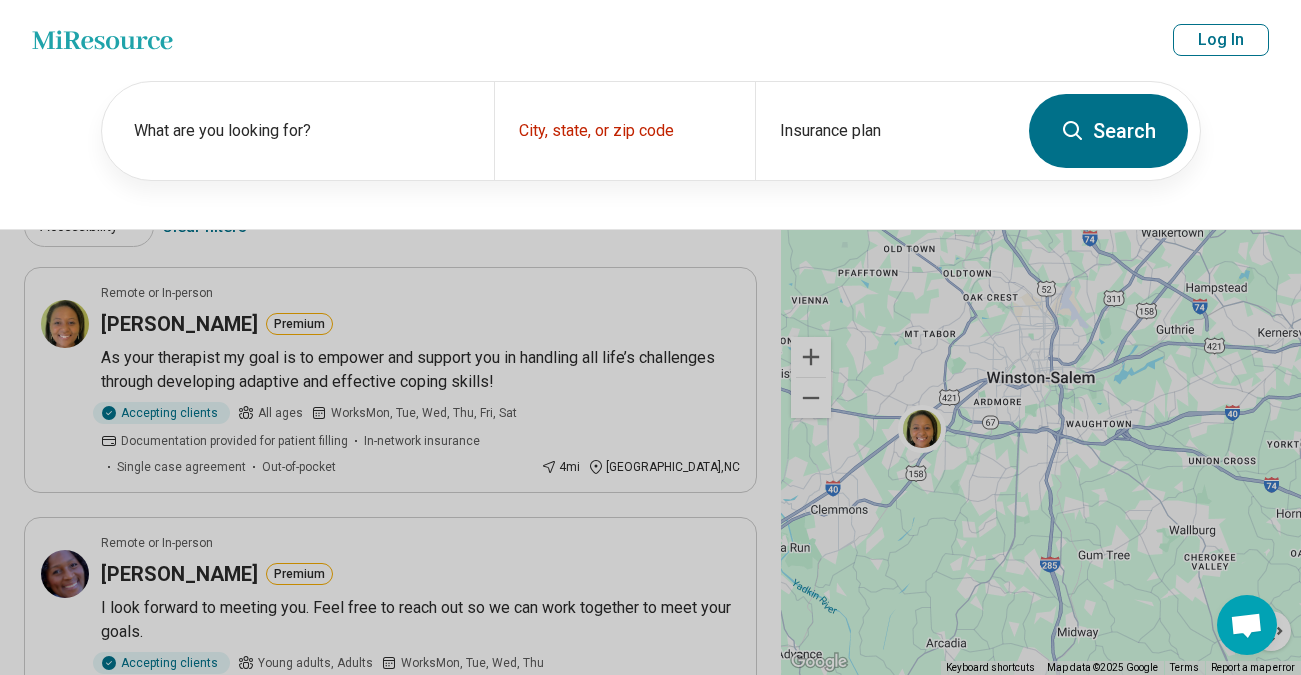 click on "Miresource logo What are you looking for? Winston-Salem, NC Insurance plan Log In" at bounding box center [650, 40] 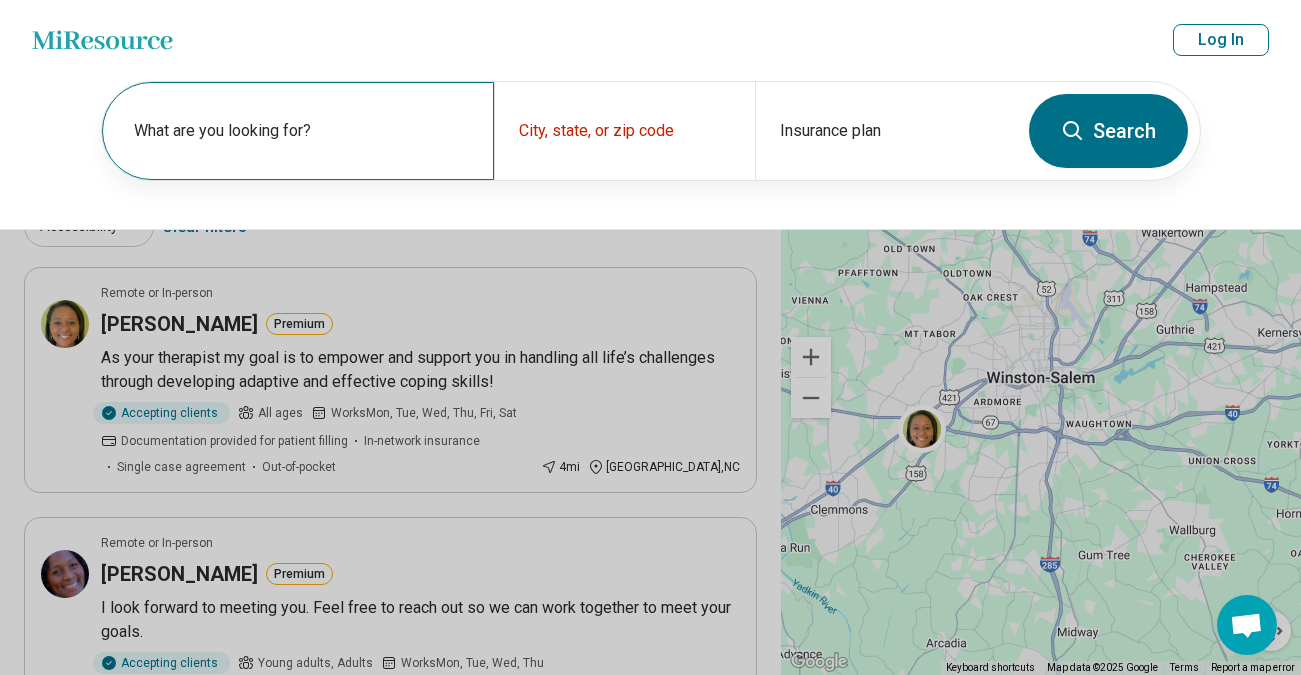 click on "What are you looking for?" at bounding box center [302, 131] 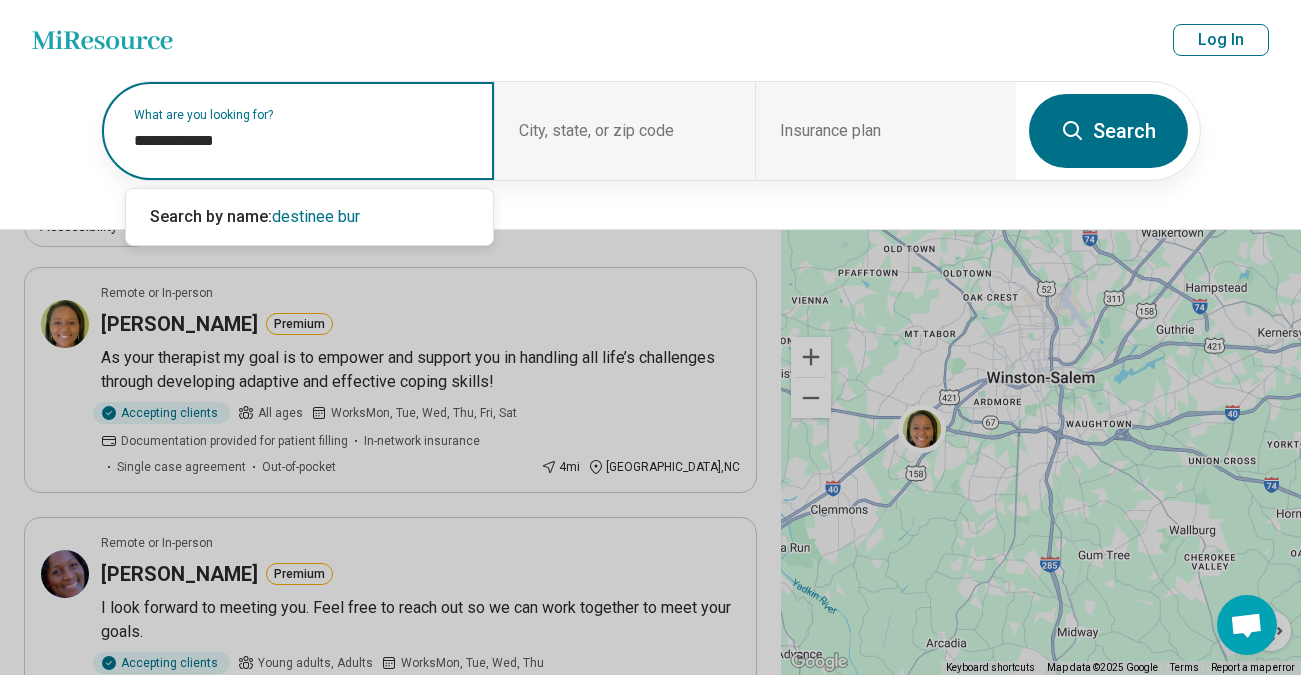 type on "**********" 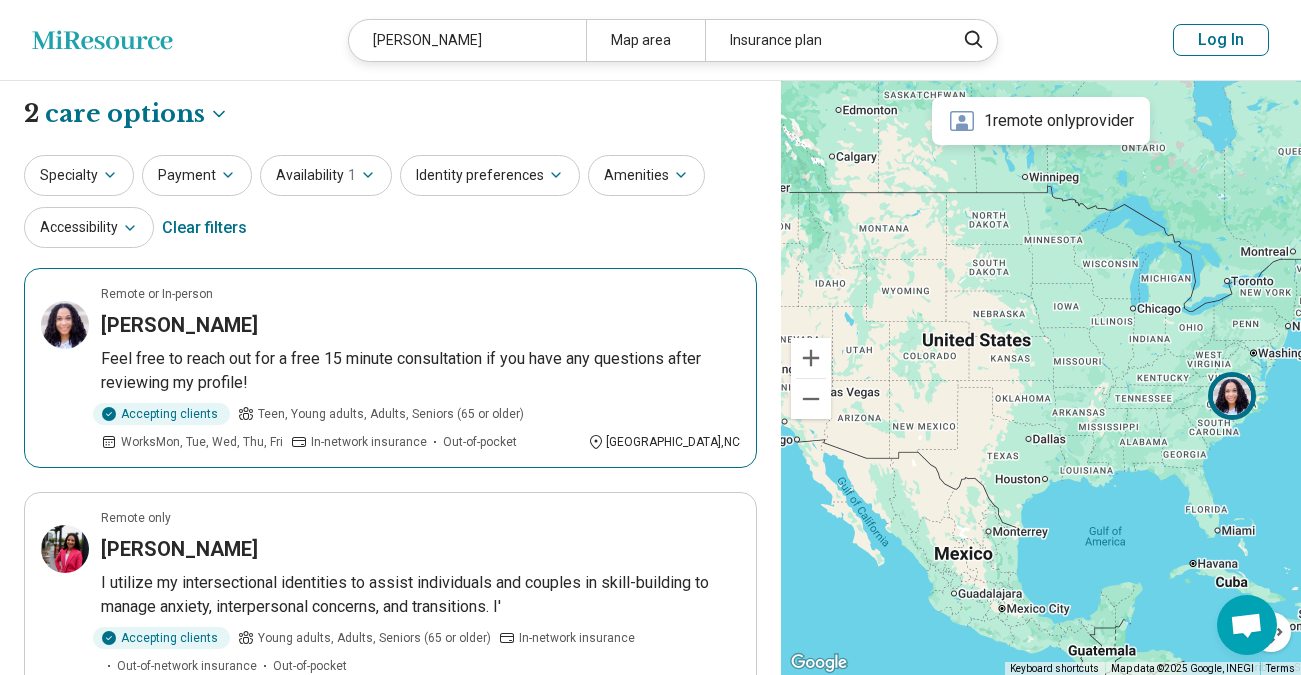 click on "Destinee Burch" at bounding box center (179, 325) 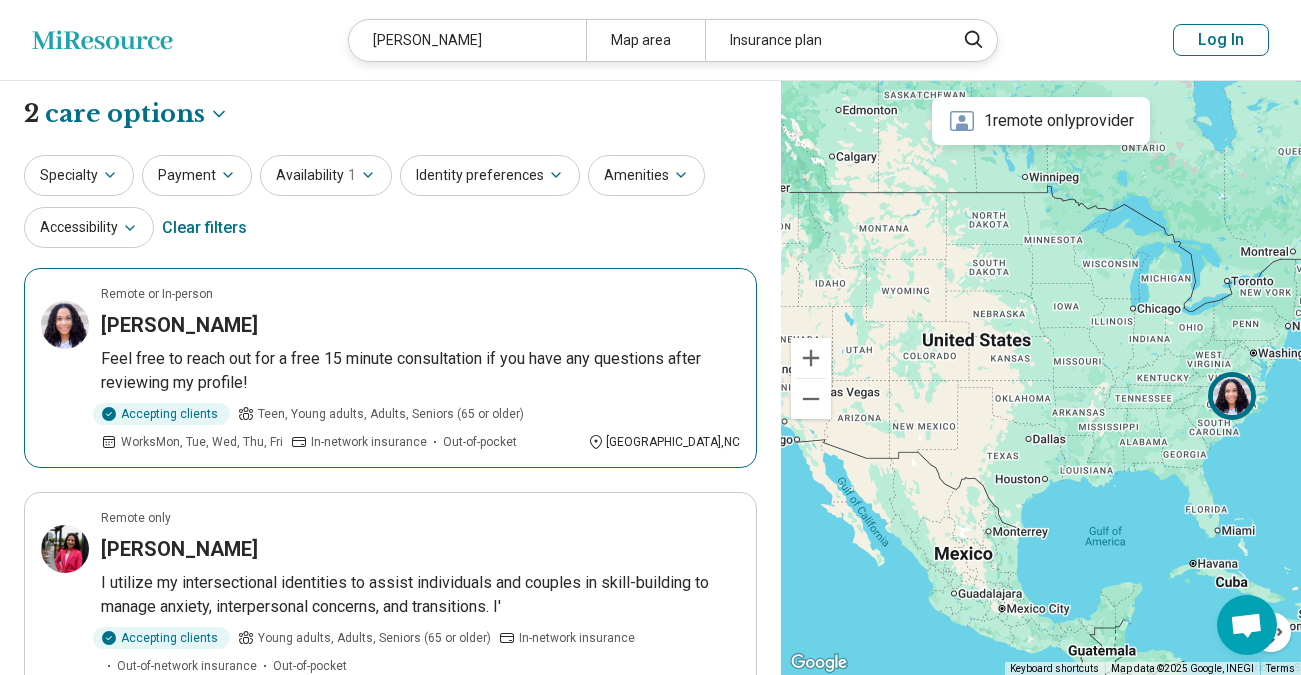 click on "destinee burch" at bounding box center (467, 40) 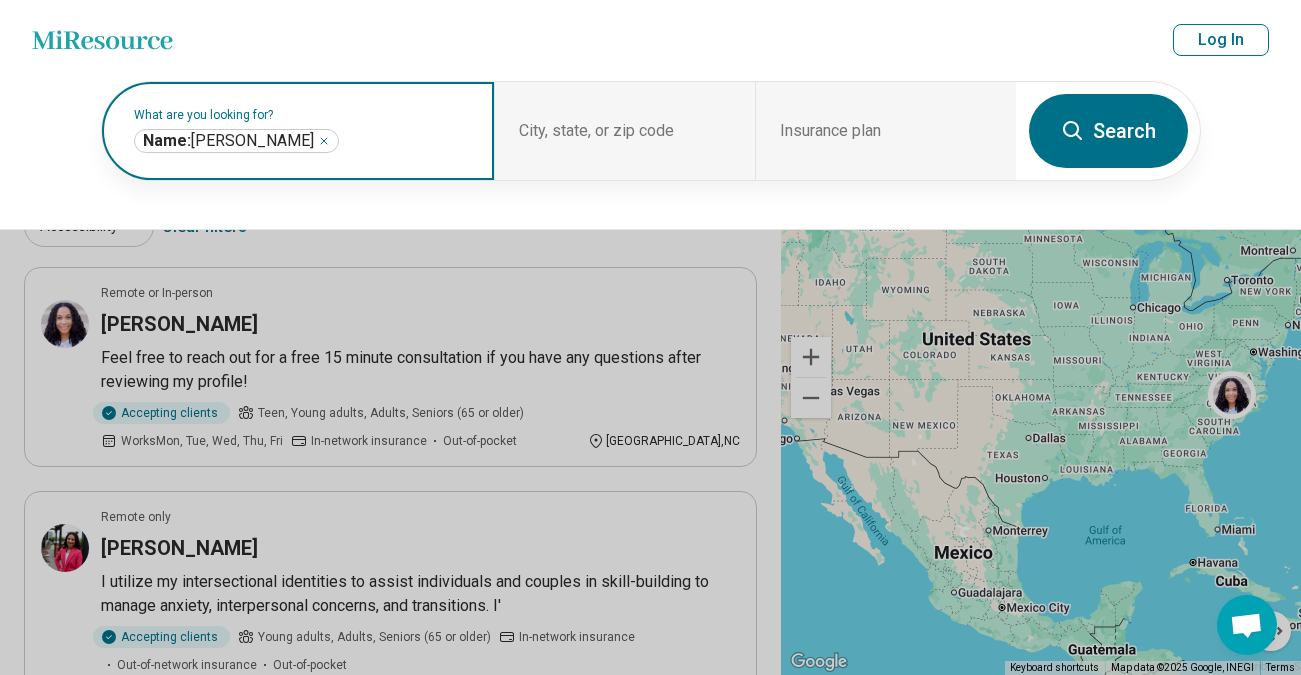 click 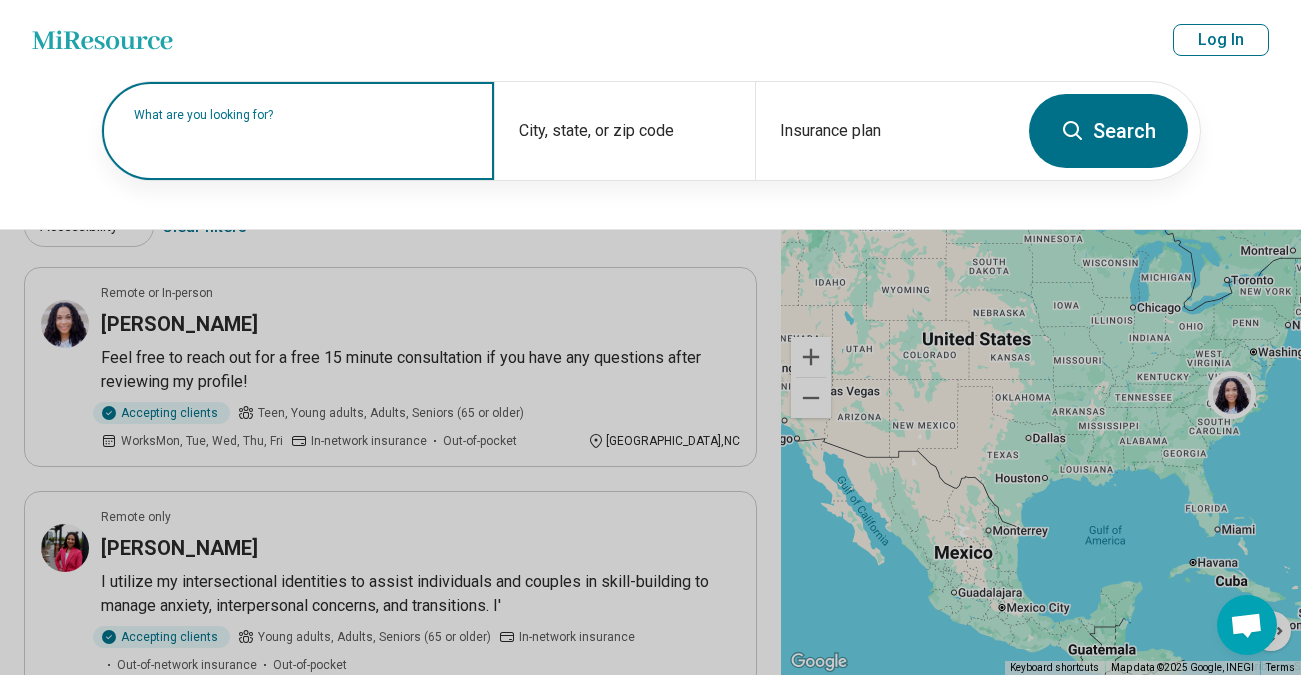 click on "What are you looking for?" at bounding box center (302, 115) 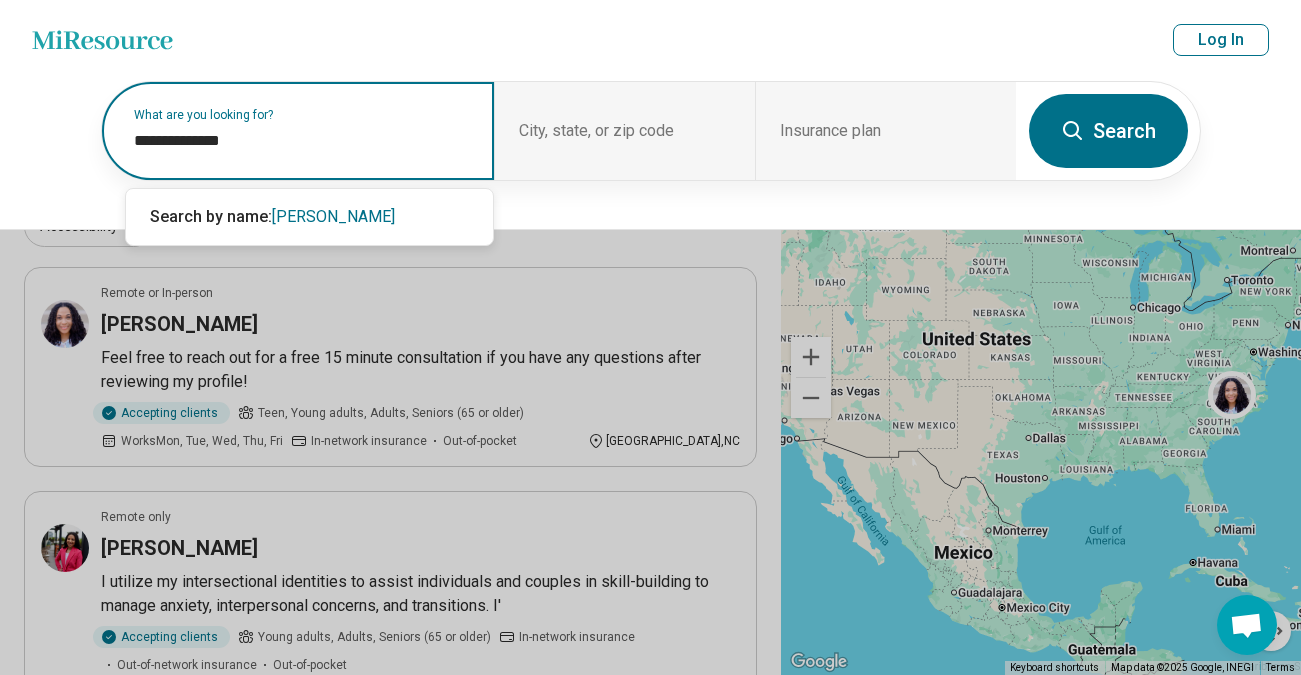 type on "**********" 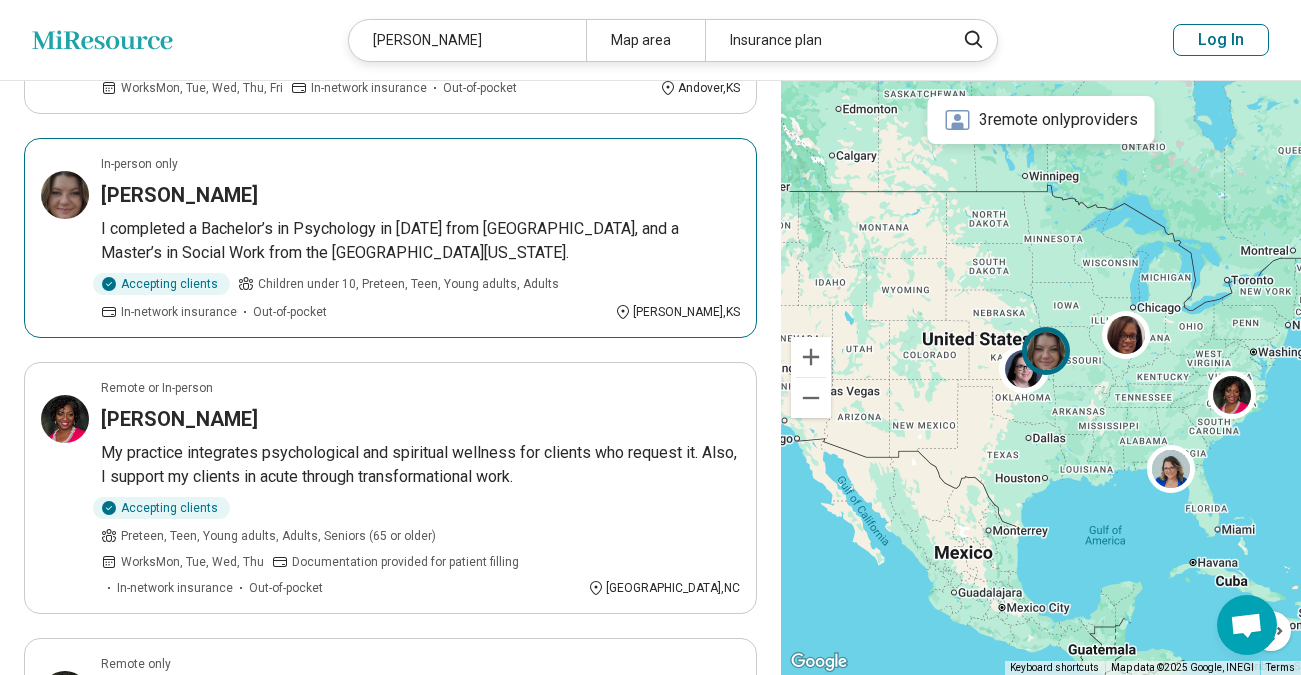 scroll, scrollTop: 1080, scrollLeft: 0, axis: vertical 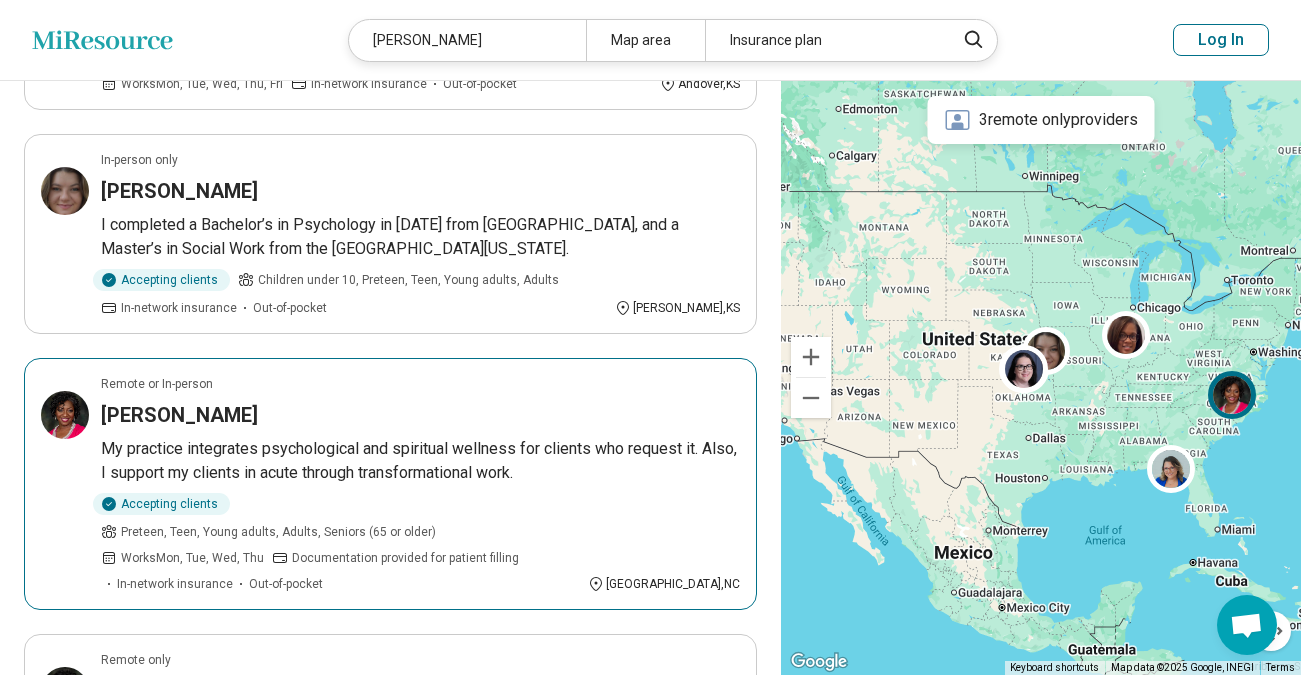 click on "Tonya Armstrong" at bounding box center (179, 415) 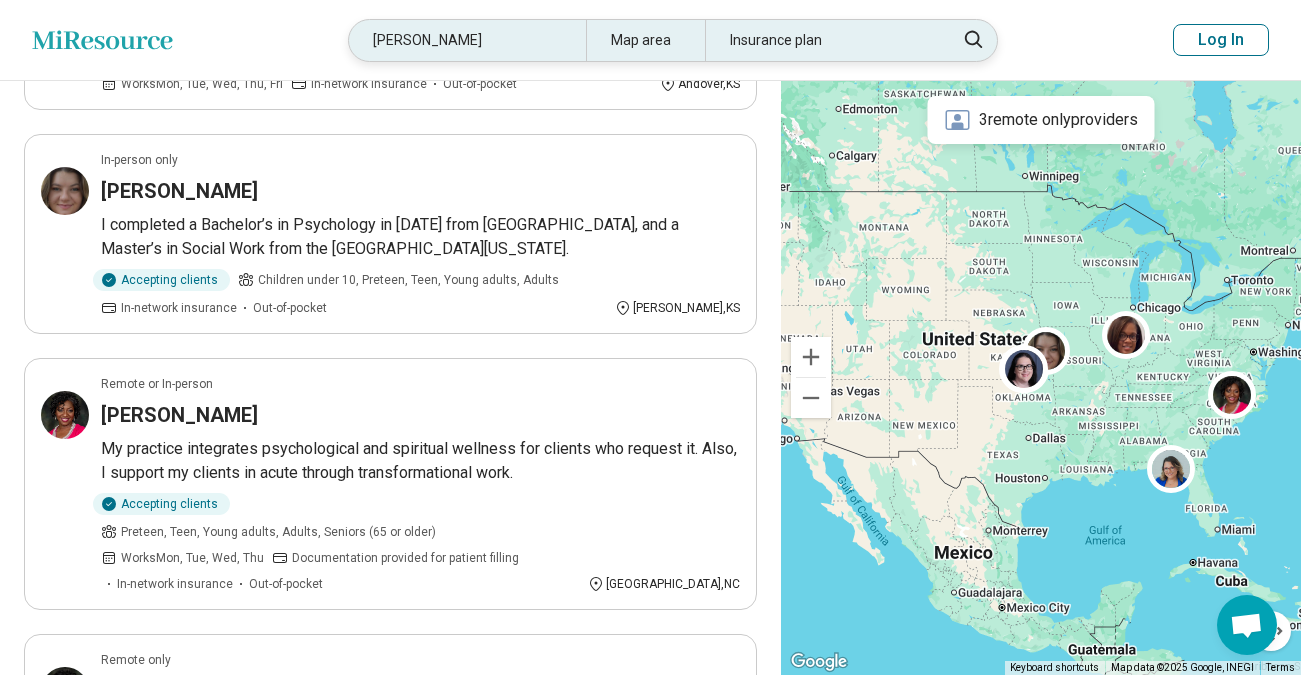 click on "tonya armstrong" at bounding box center [467, 40] 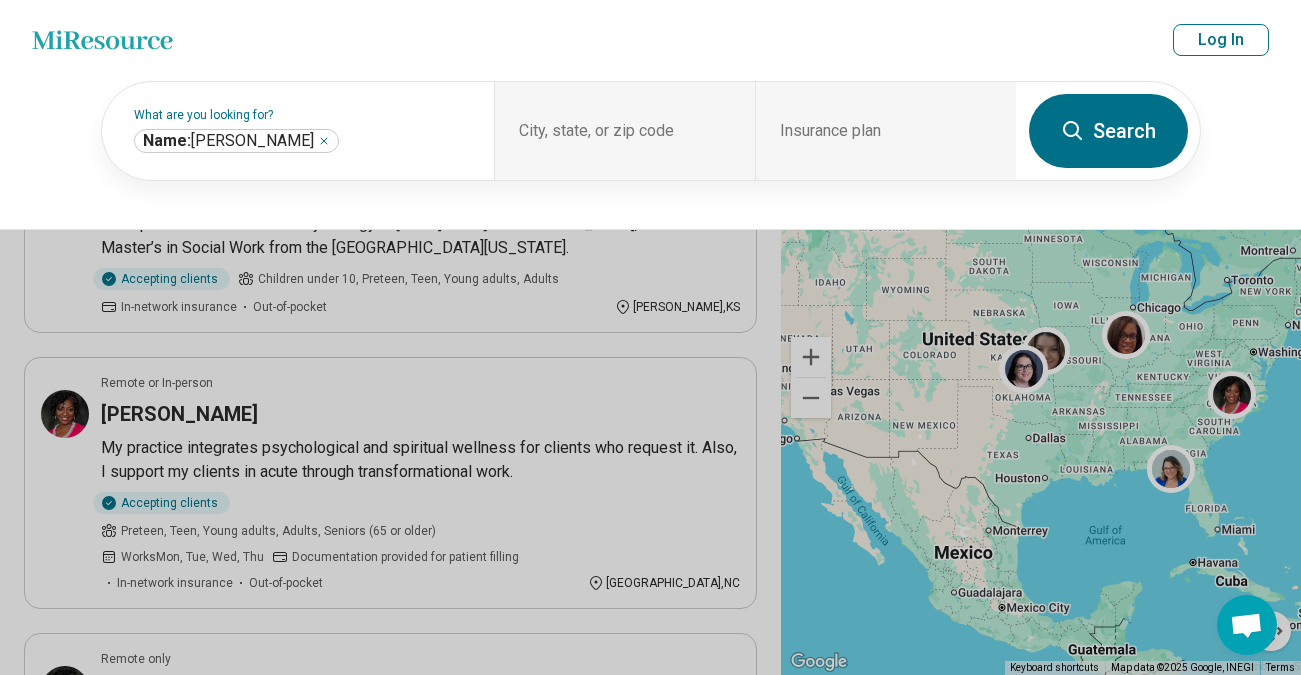 scroll, scrollTop: 1079, scrollLeft: 0, axis: vertical 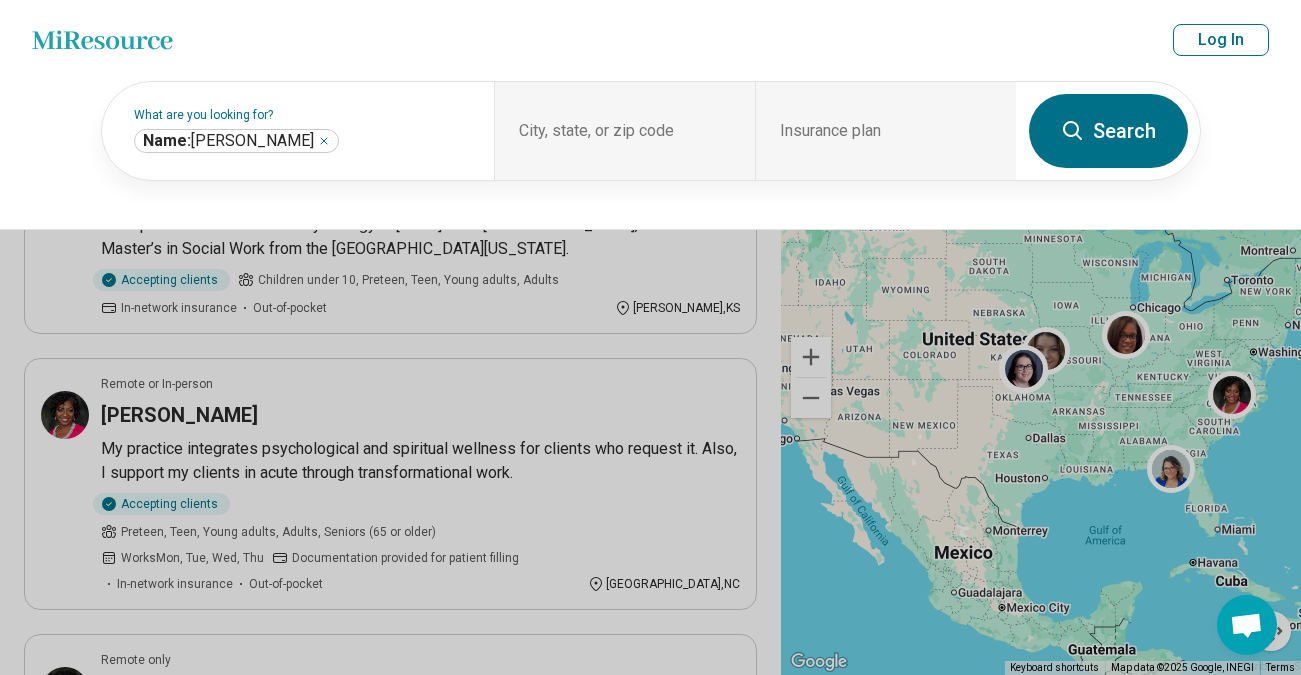 click on "Miresource logo tonya armstrong Map area Insurance plan Log In" at bounding box center (650, 40) 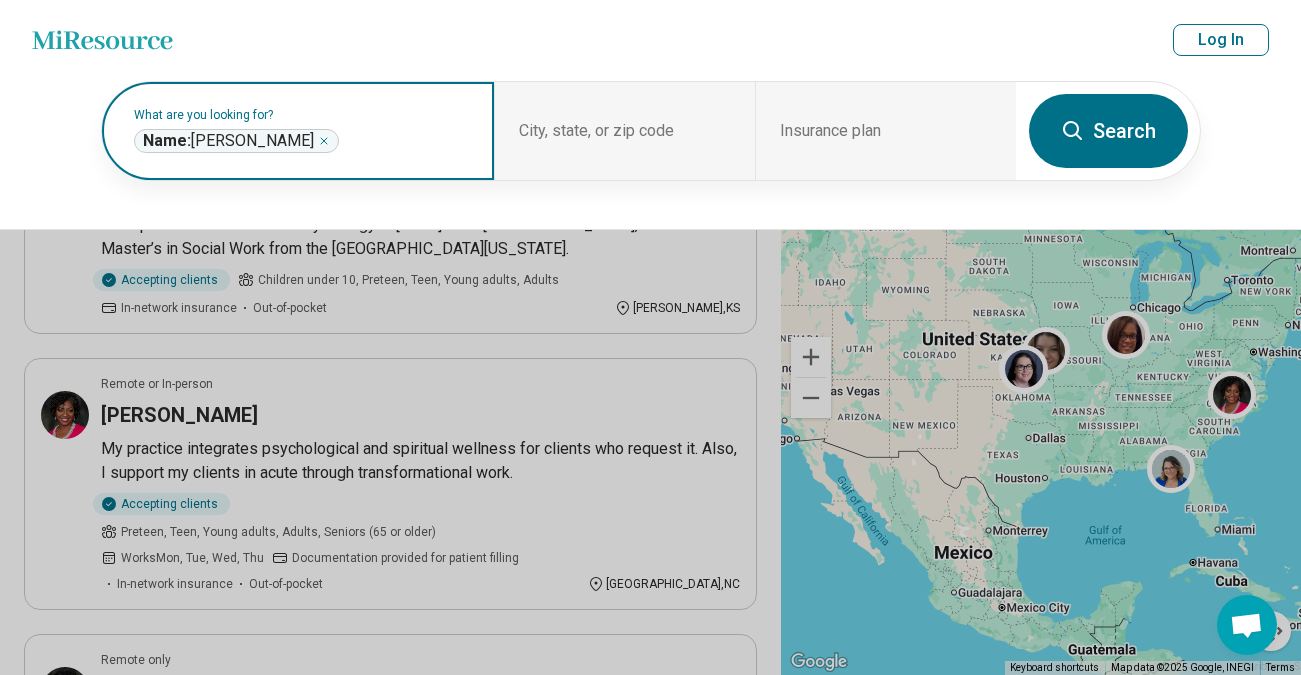 click 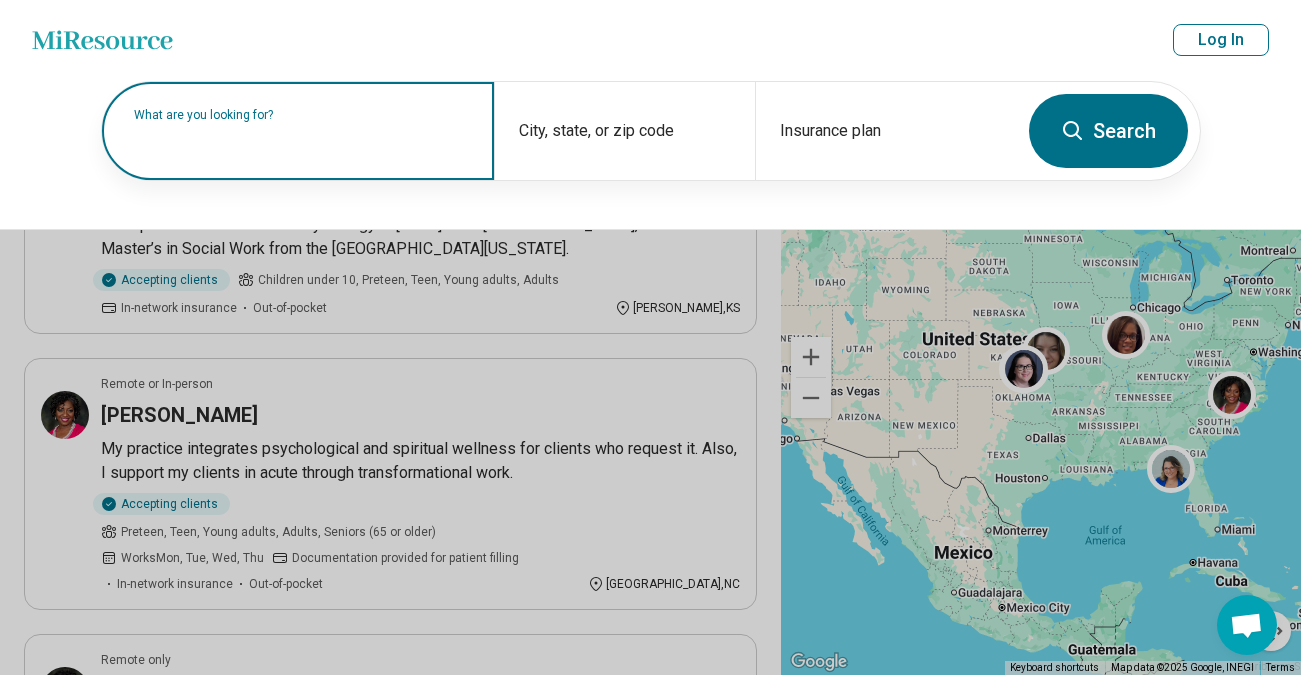 click on "What are you looking for?" at bounding box center [302, 115] 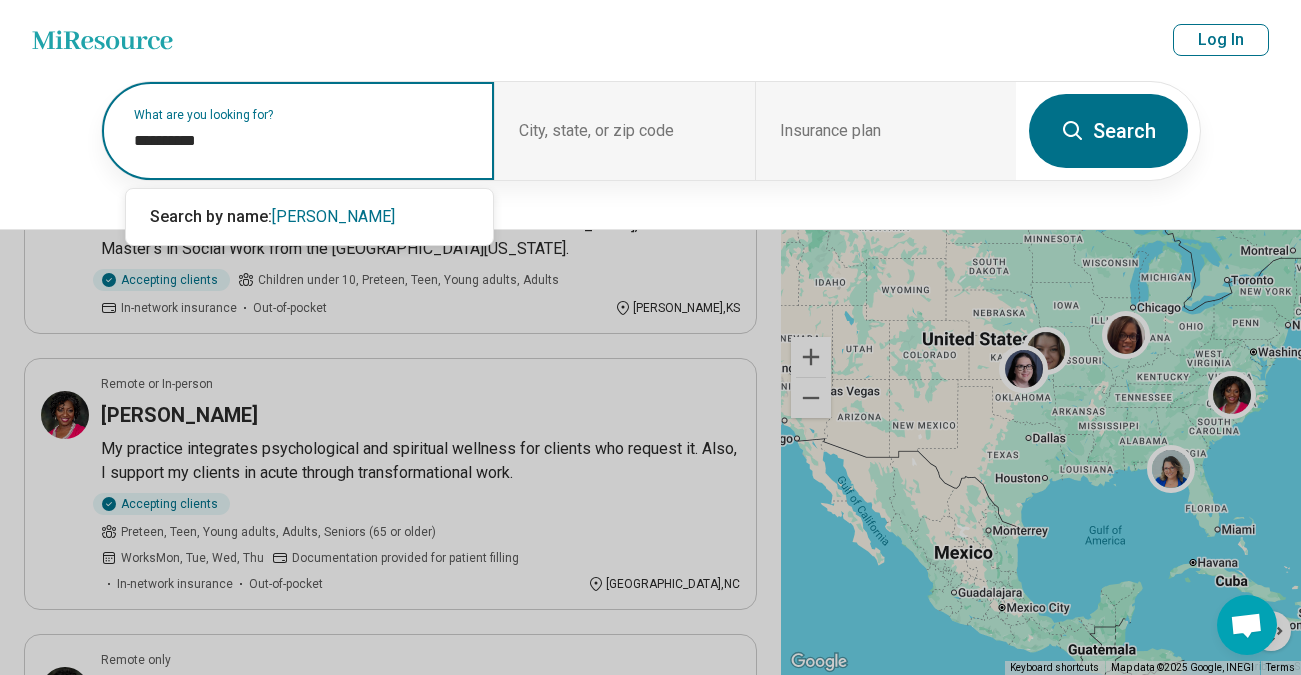 type on "**********" 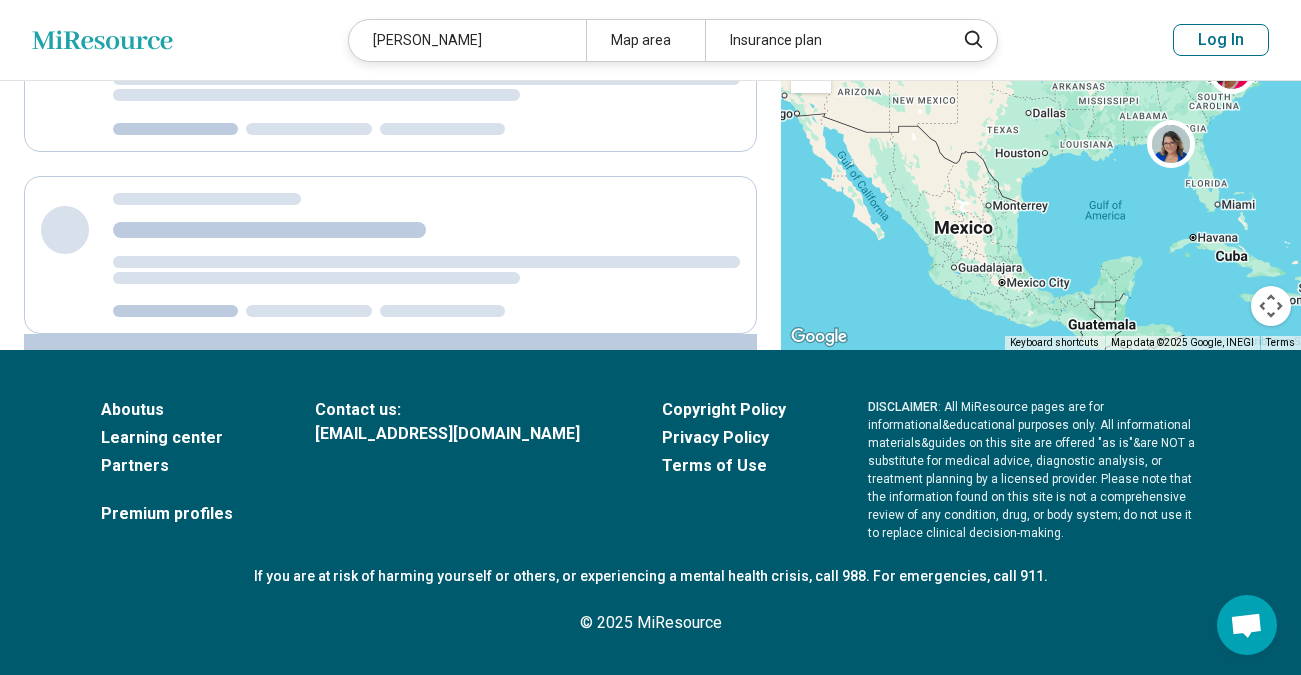 scroll, scrollTop: 0, scrollLeft: 0, axis: both 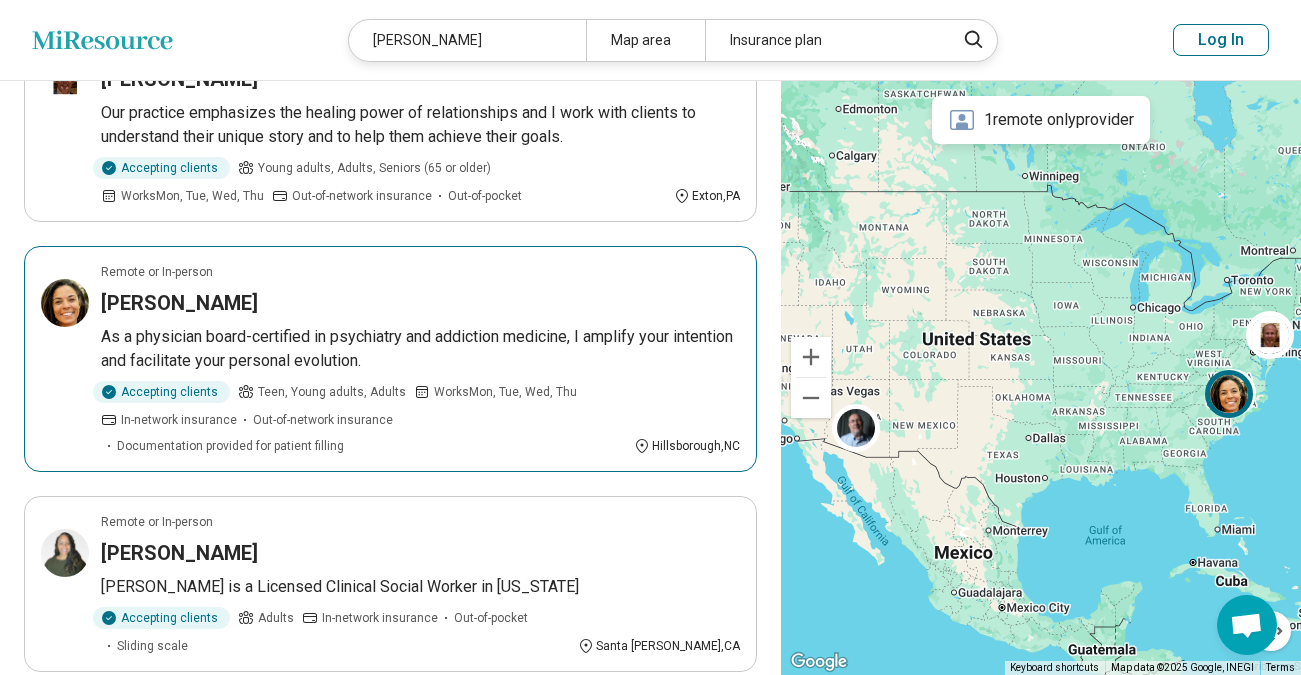 click on "Nora Dennis" at bounding box center (179, 303) 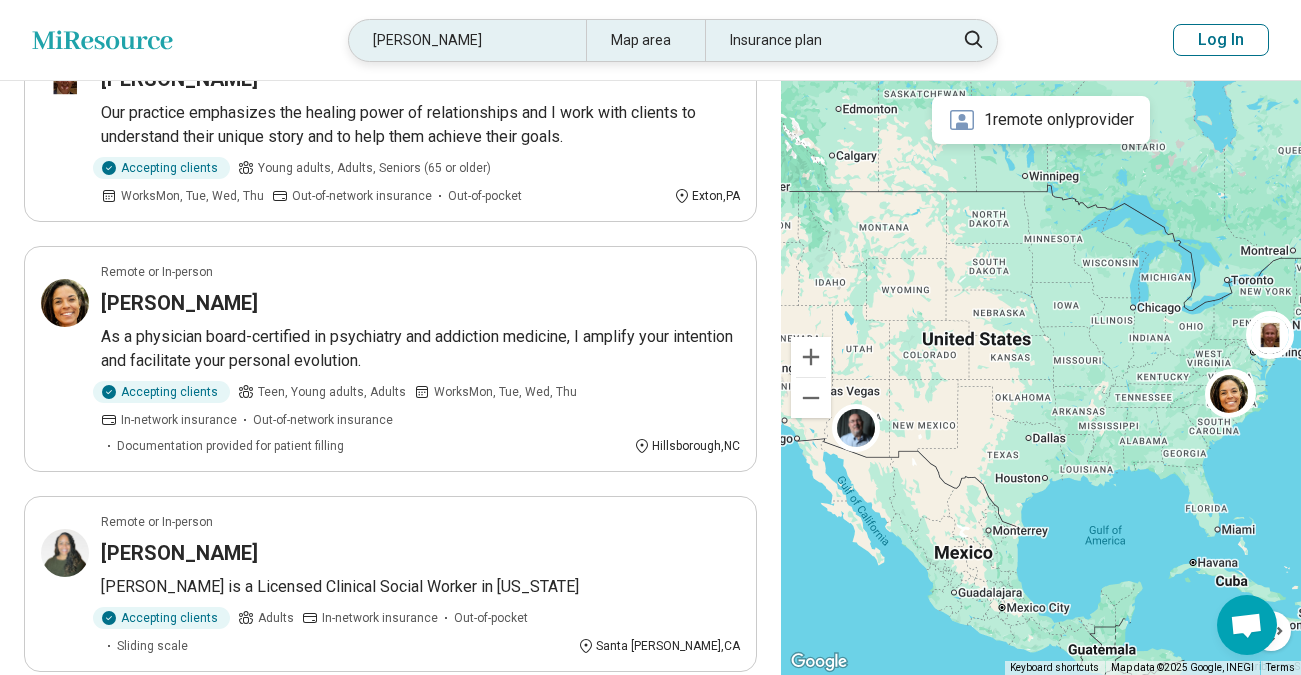 click on "nora dennis" at bounding box center [467, 40] 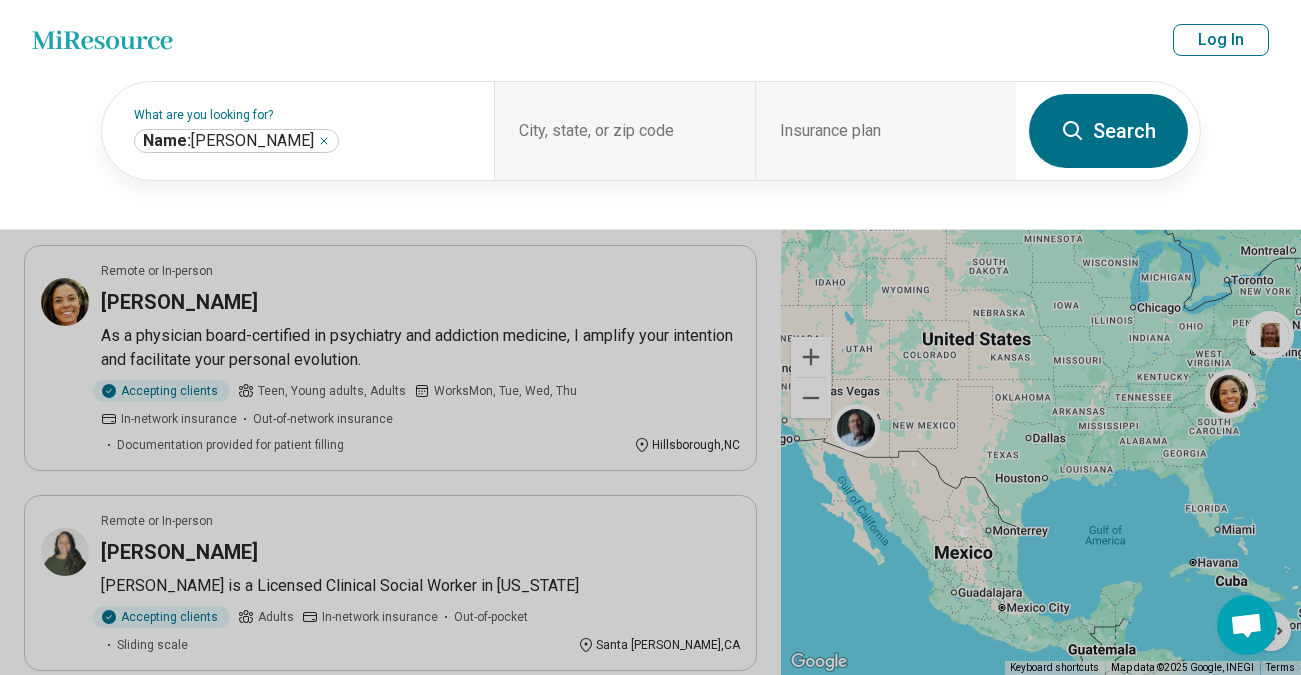 scroll, scrollTop: 919, scrollLeft: 0, axis: vertical 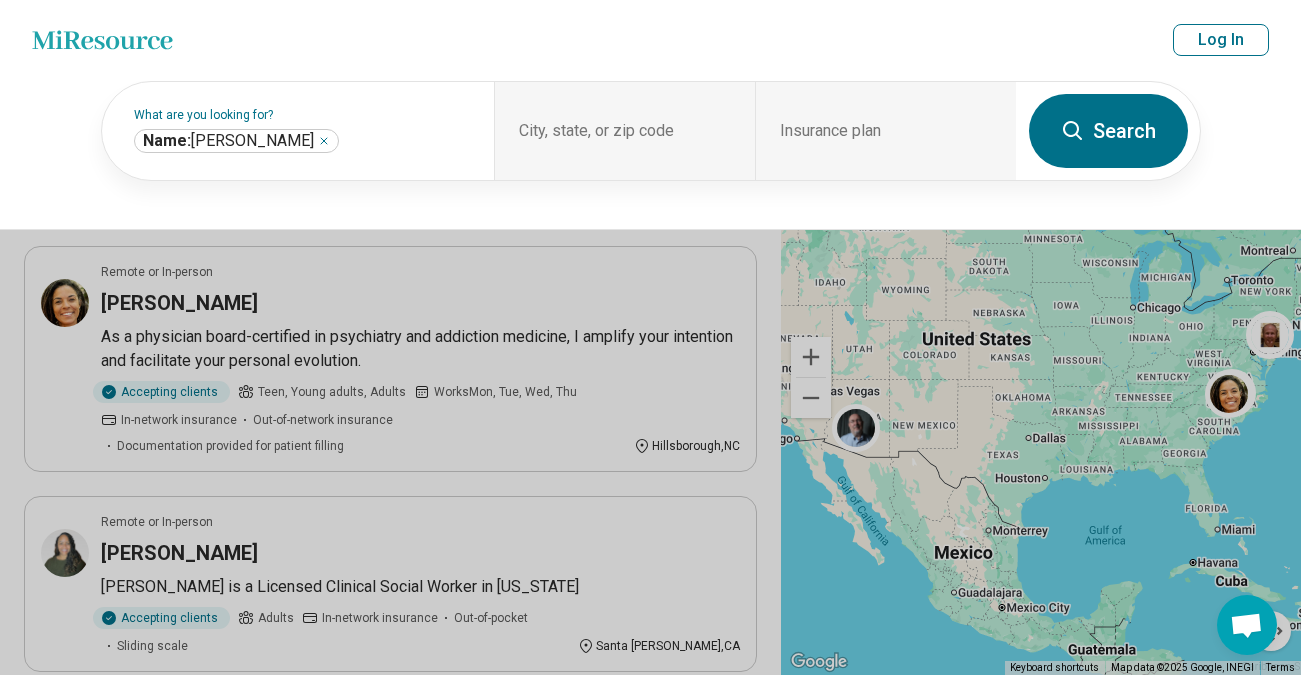 click on "Miresource logo nora dennis Map area Insurance plan Log In" at bounding box center (650, 40) 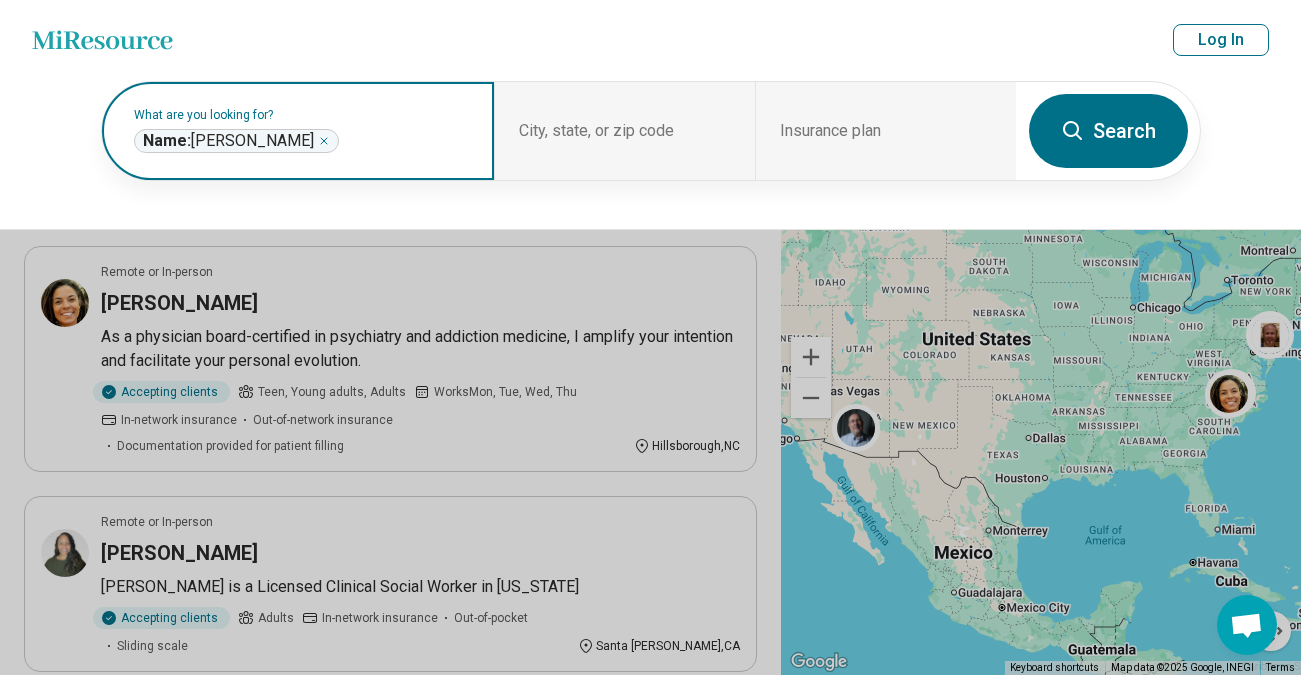 click 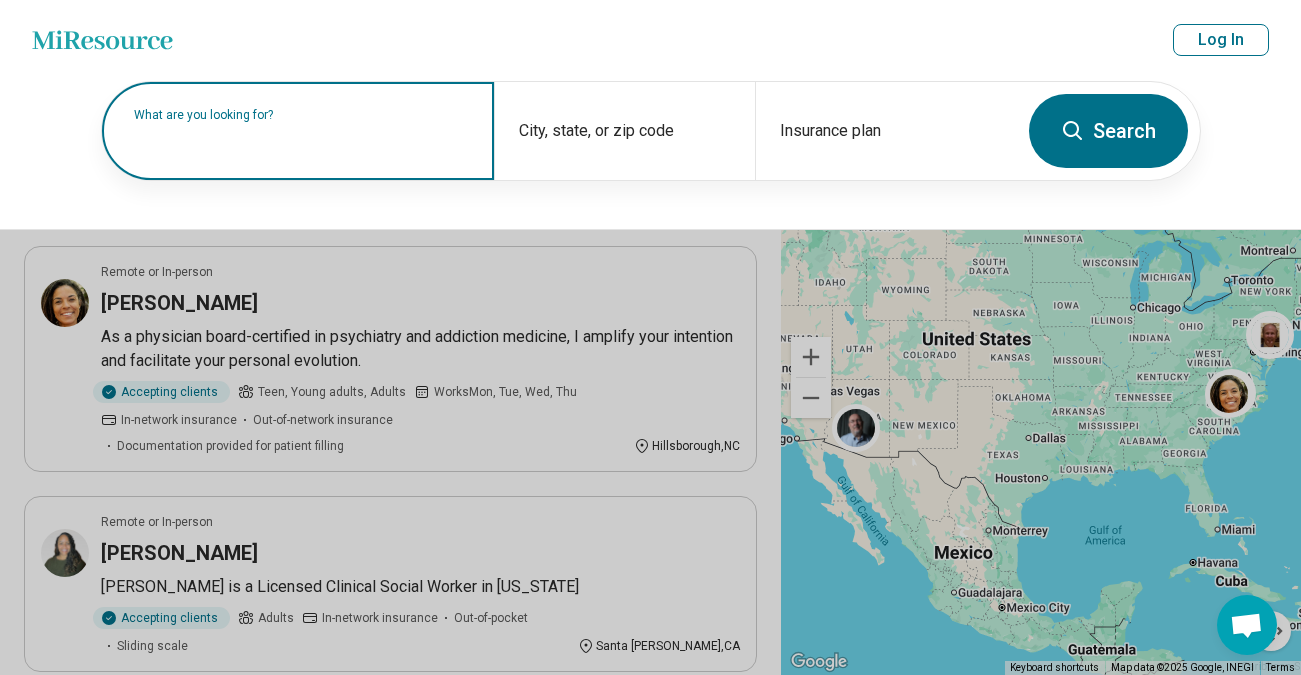 click on "What are you looking for?" at bounding box center (302, 115) 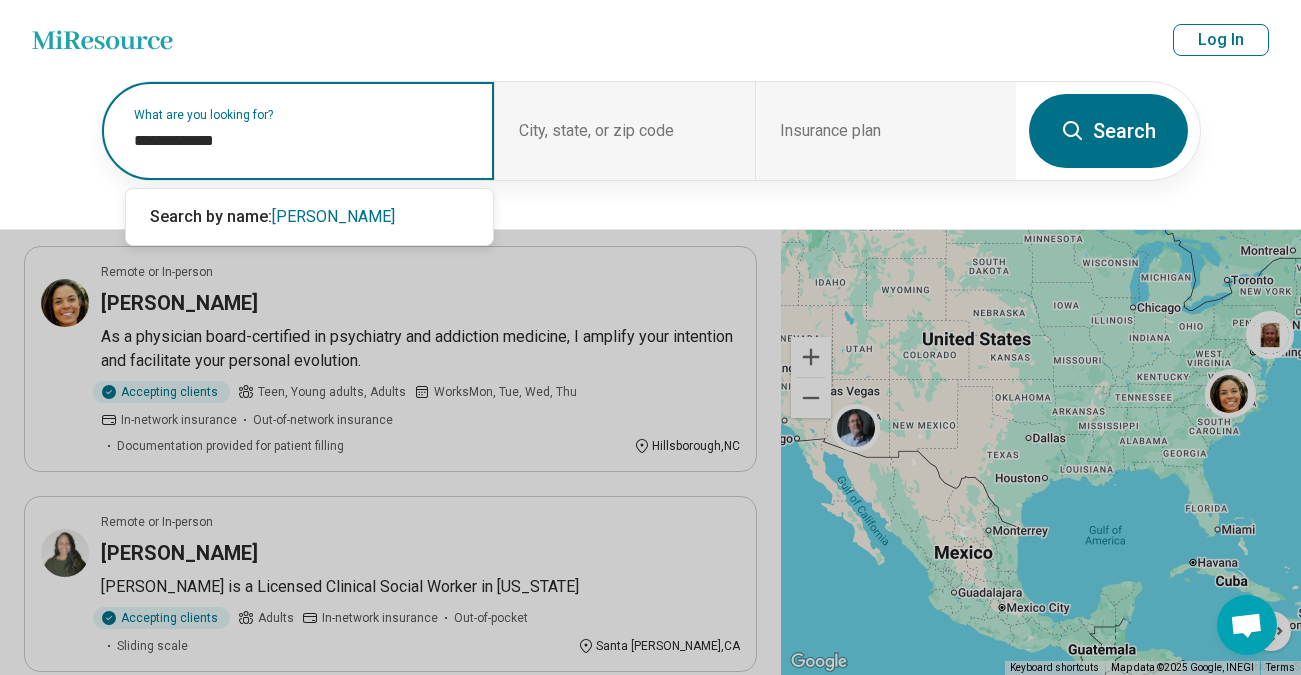 type on "**********" 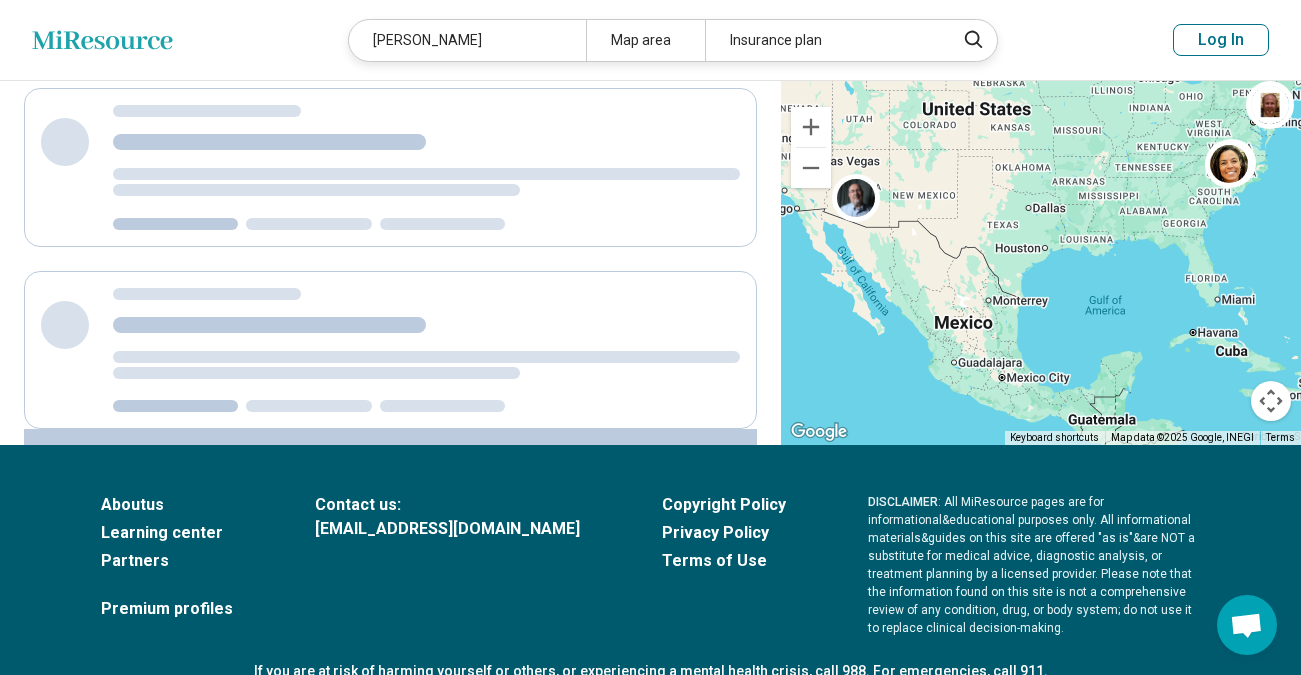 scroll, scrollTop: 0, scrollLeft: 0, axis: both 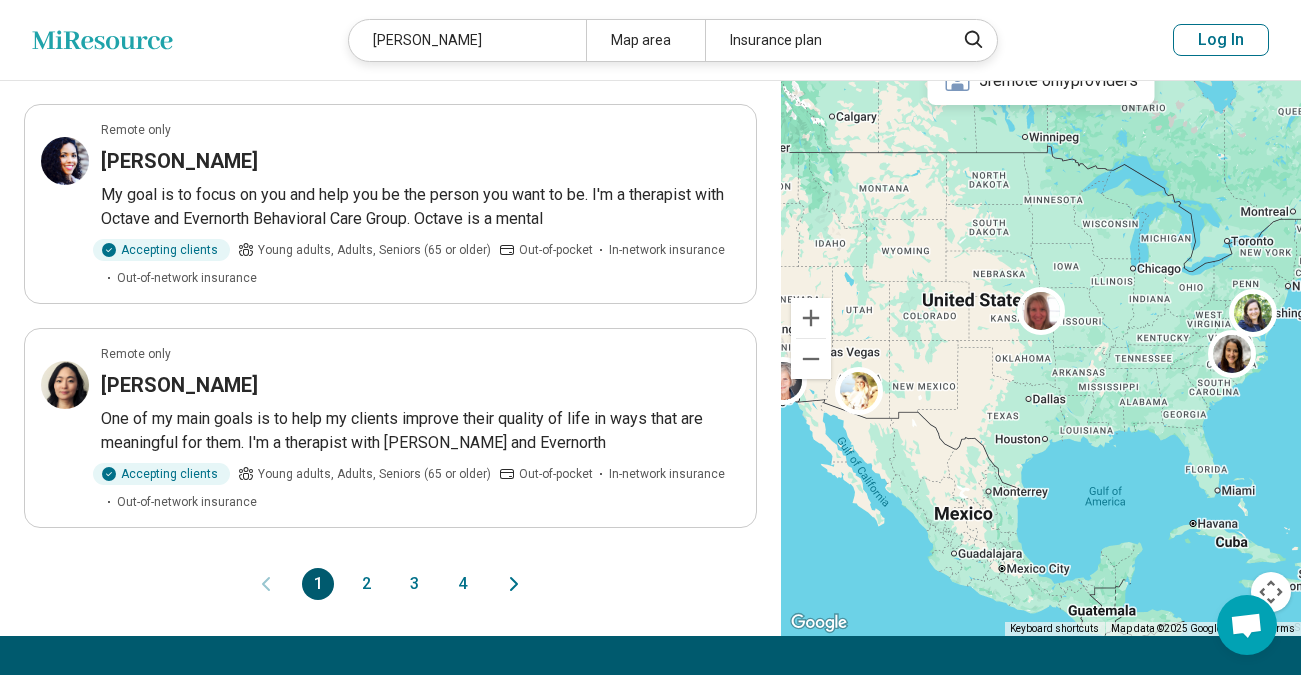 click on "2" at bounding box center (366, 584) 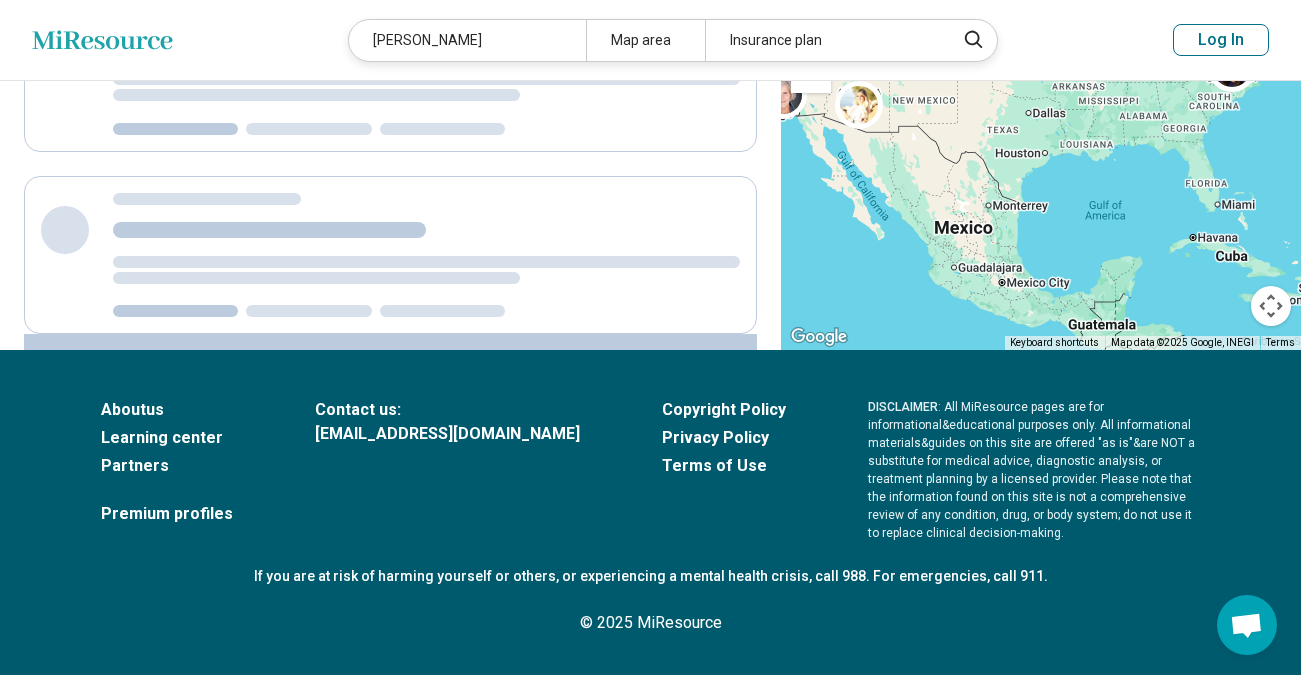 scroll, scrollTop: 0, scrollLeft: 0, axis: both 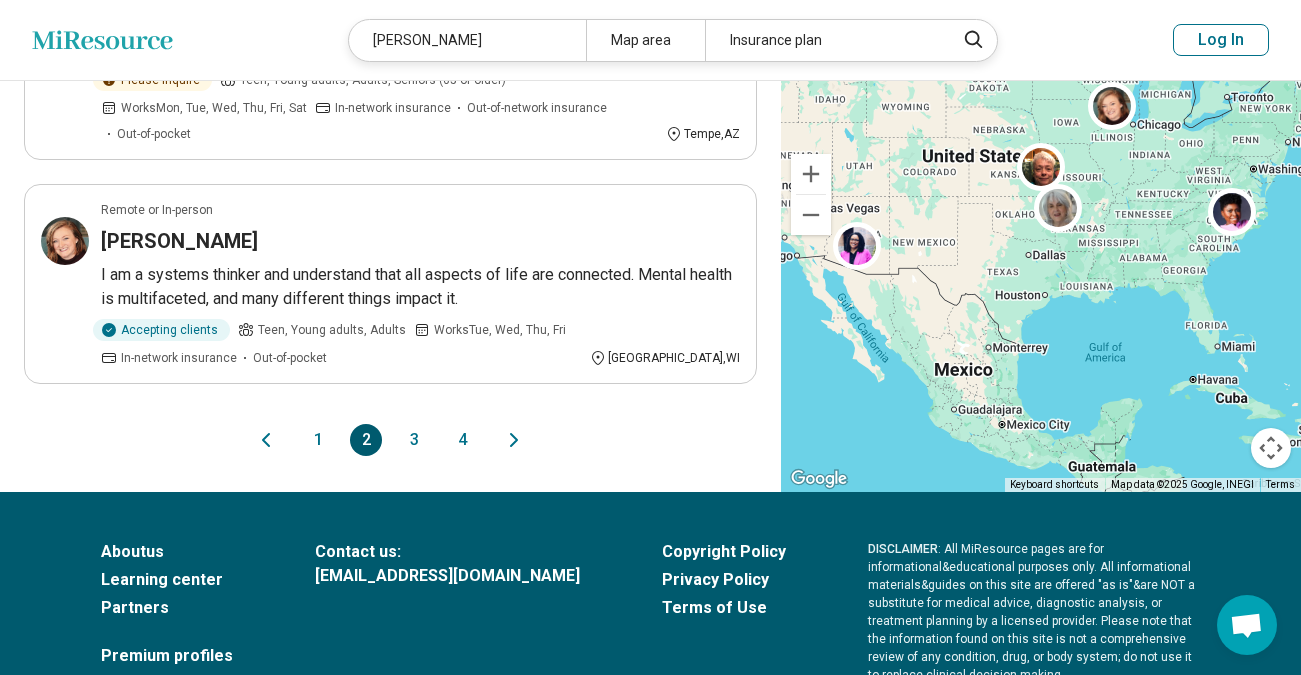 click on "3" at bounding box center (414, 440) 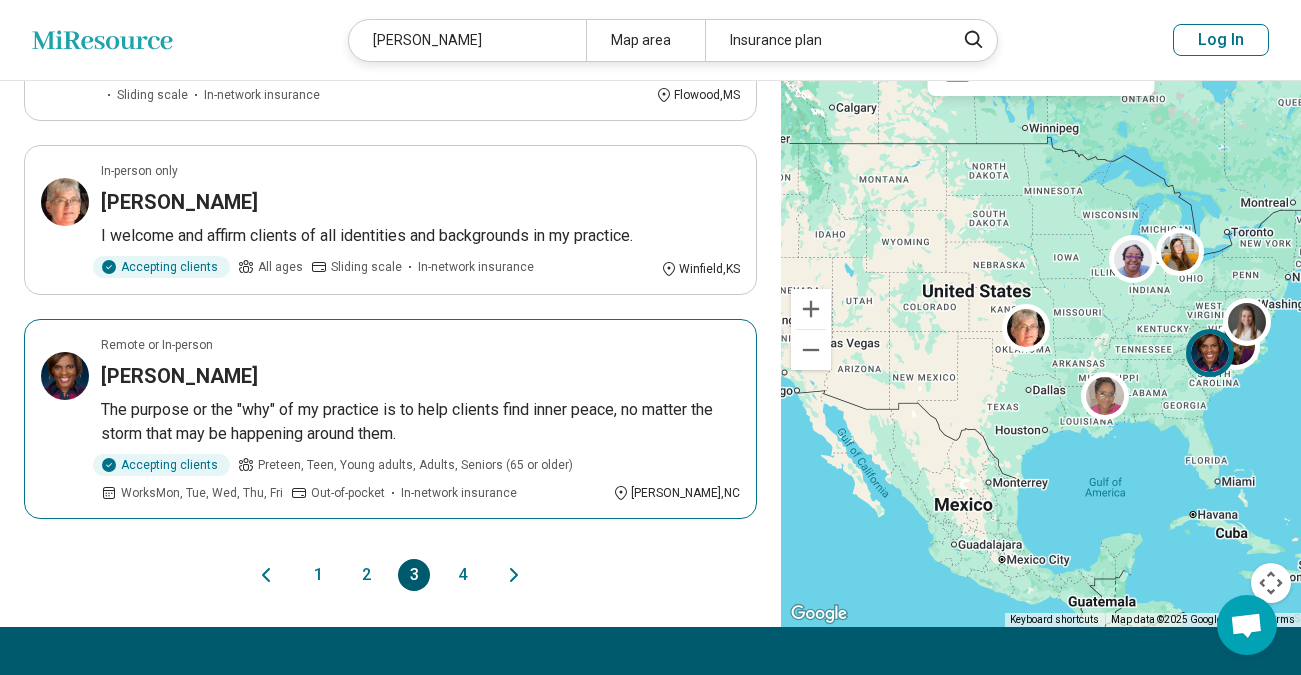 scroll, scrollTop: 1950, scrollLeft: 0, axis: vertical 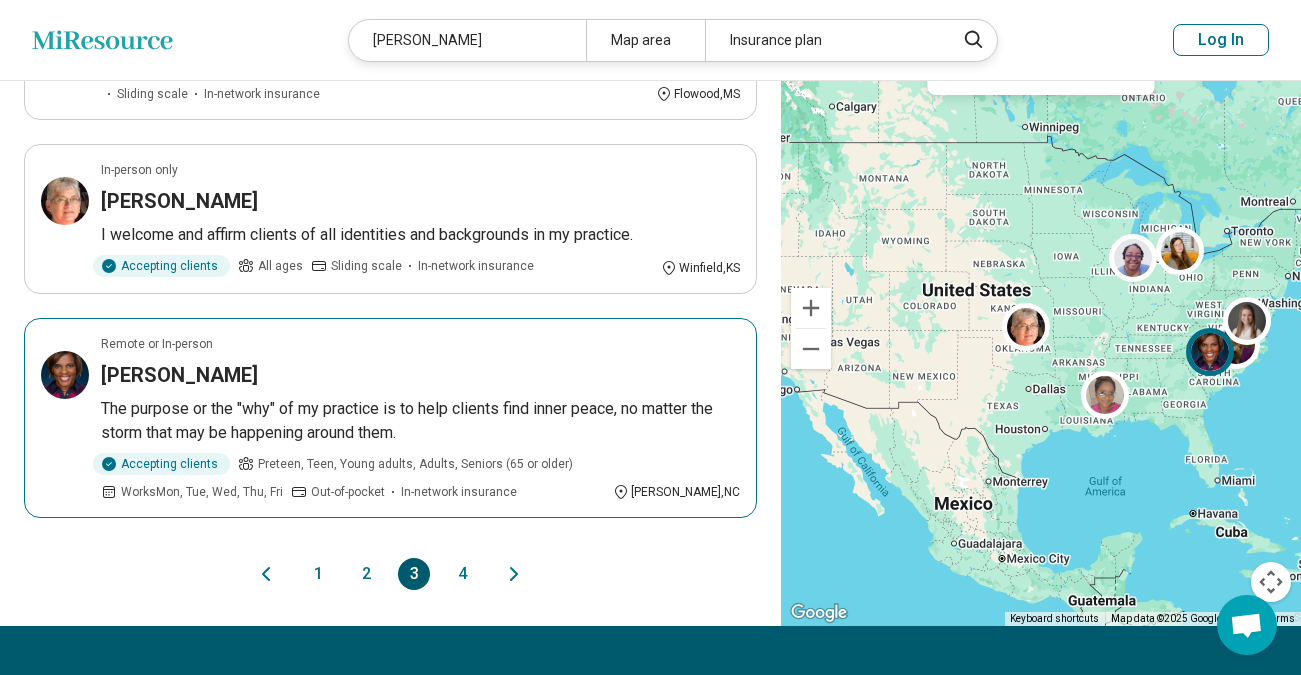 click on "Sharon Stevens" at bounding box center (179, 375) 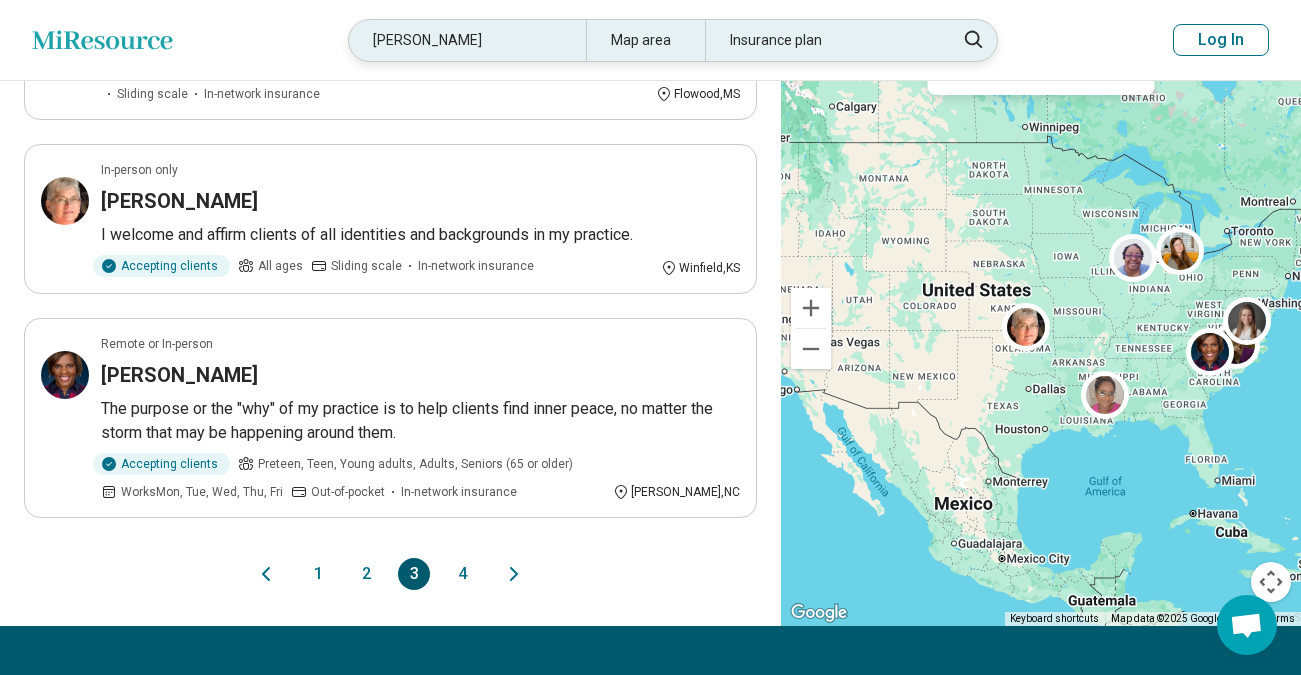 click on "sharon stevens" at bounding box center [467, 40] 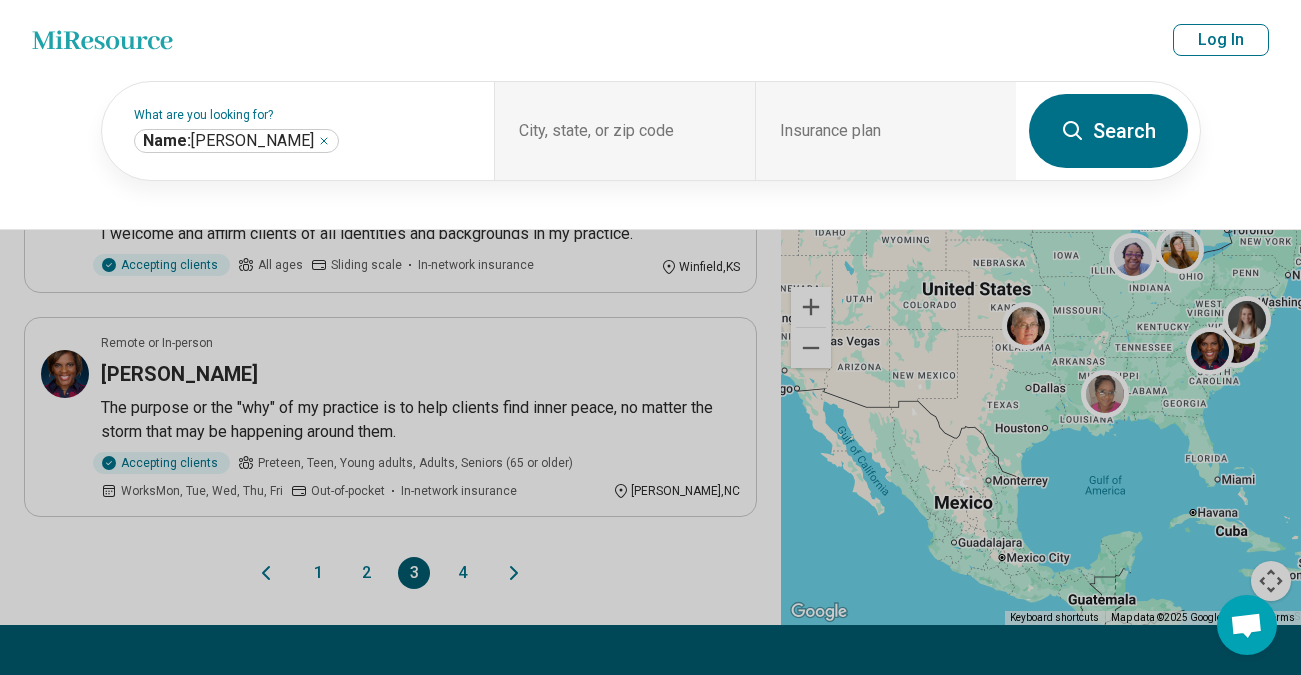 scroll, scrollTop: 1949, scrollLeft: 0, axis: vertical 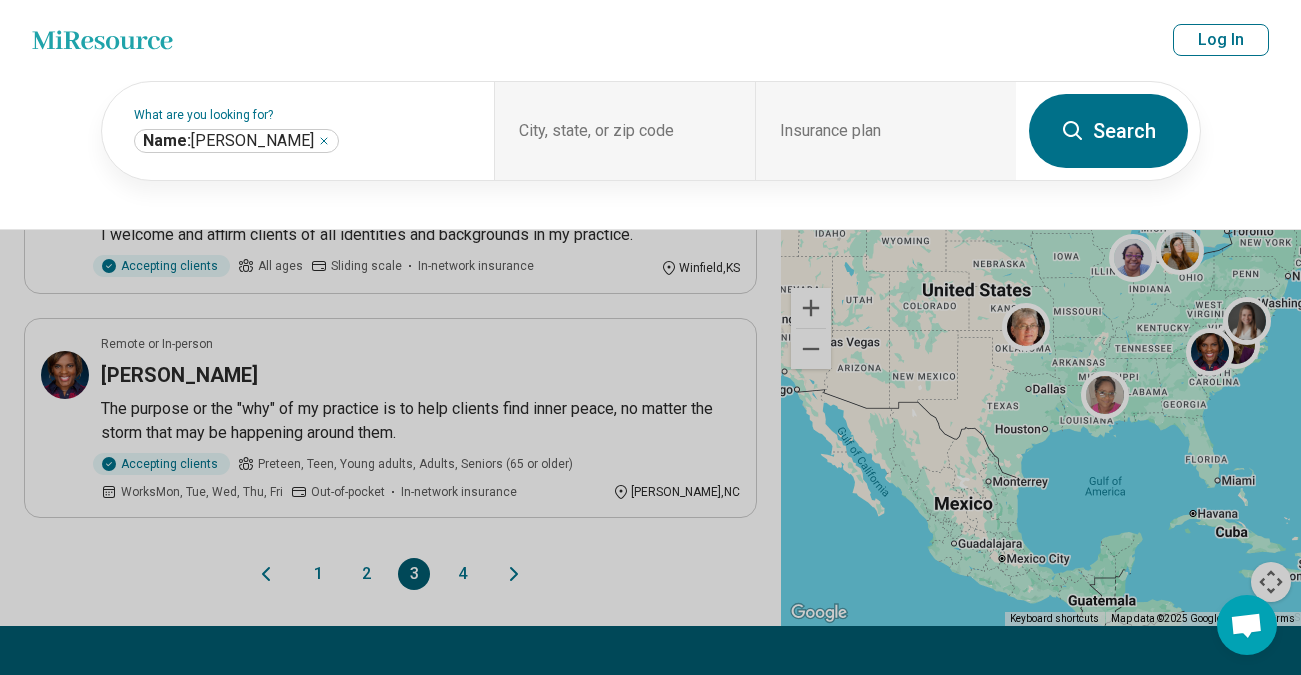 click on "Miresource logo sharon stevens Map area Insurance plan Log In" at bounding box center (650, 40) 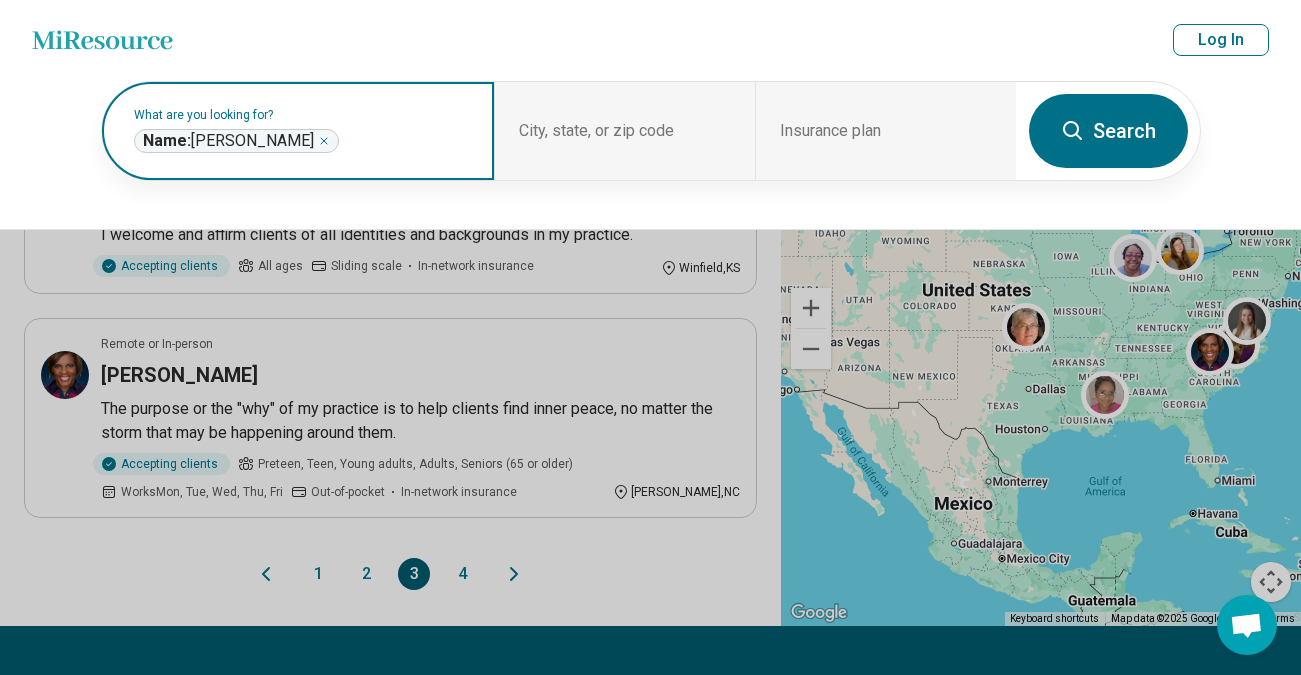 click 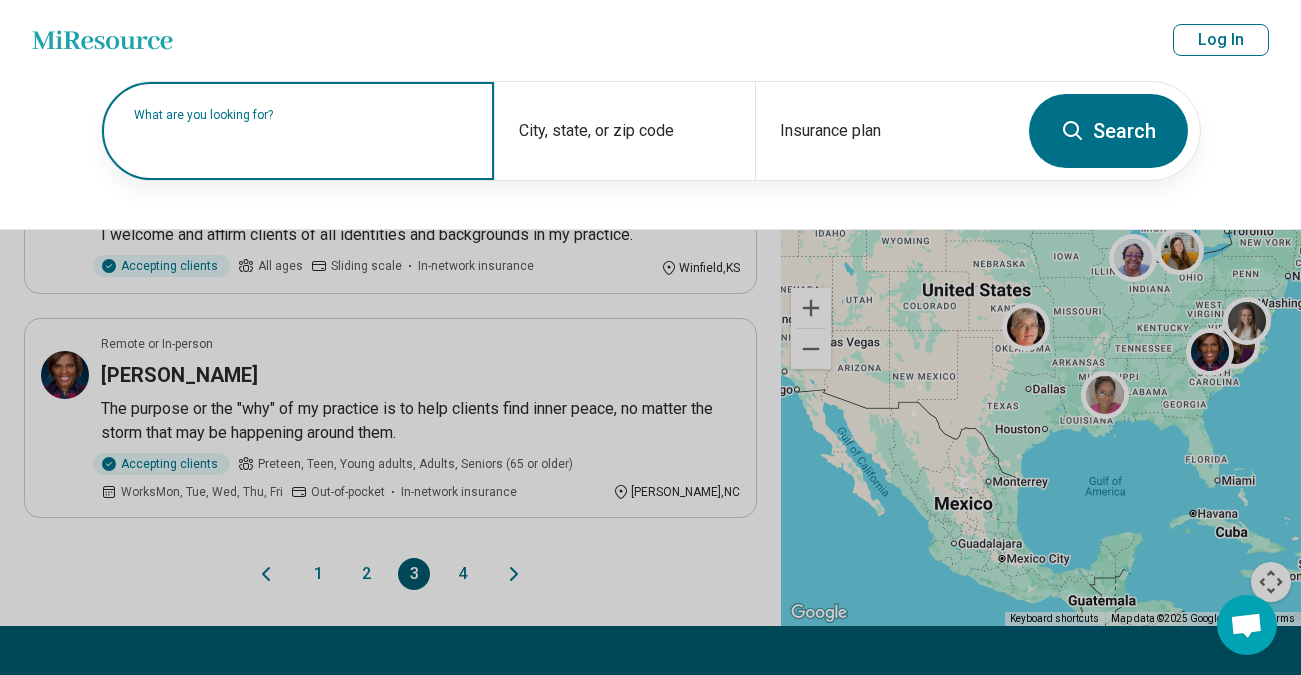 click on "What are you looking for?" at bounding box center [302, 115] 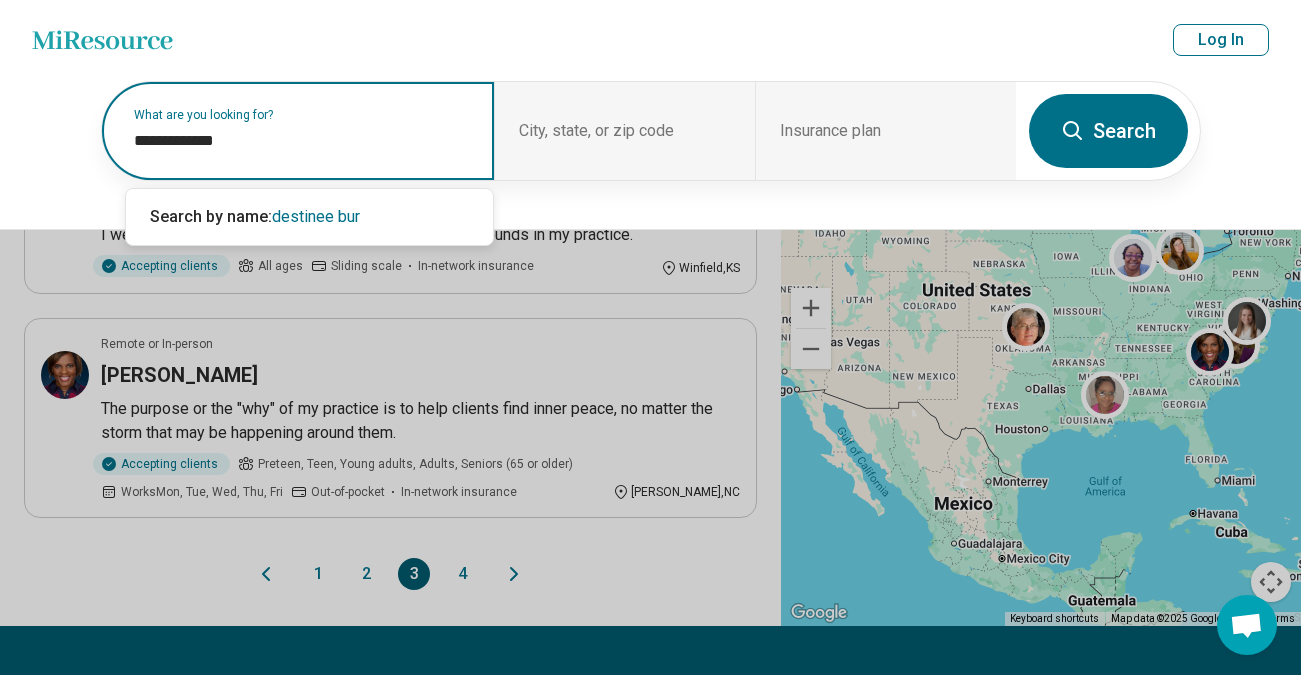 type on "**********" 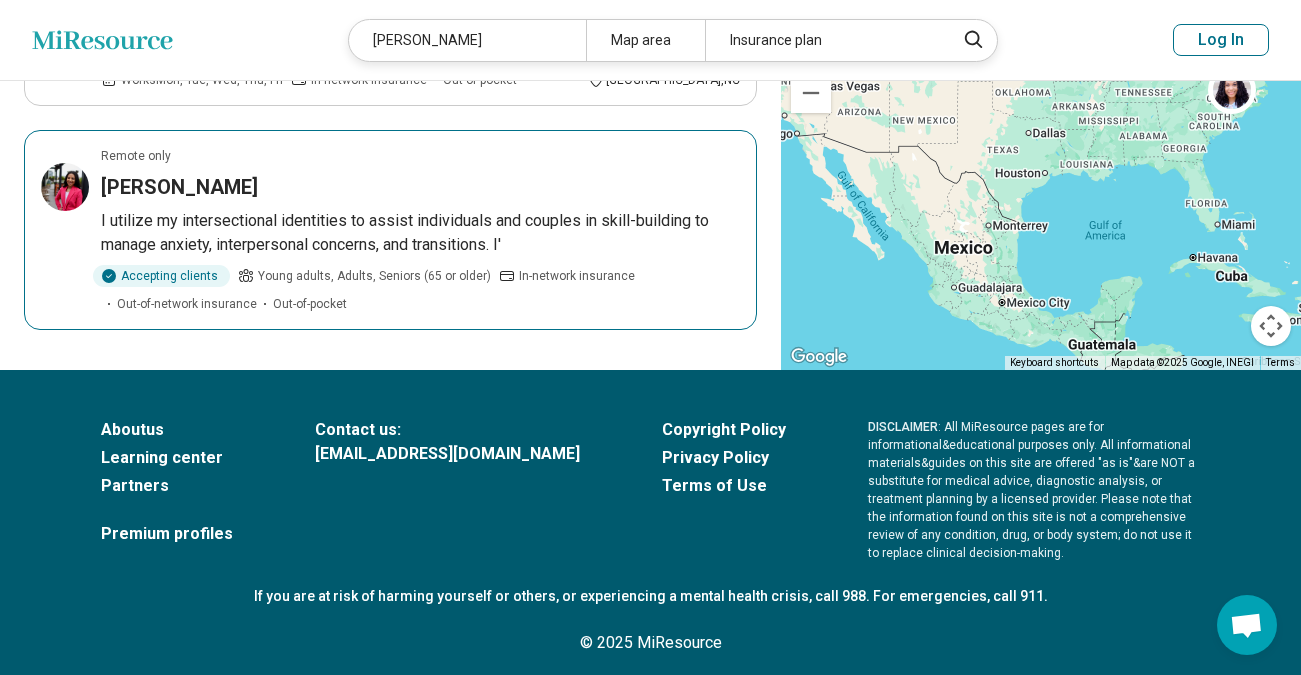 scroll, scrollTop: 240, scrollLeft: 0, axis: vertical 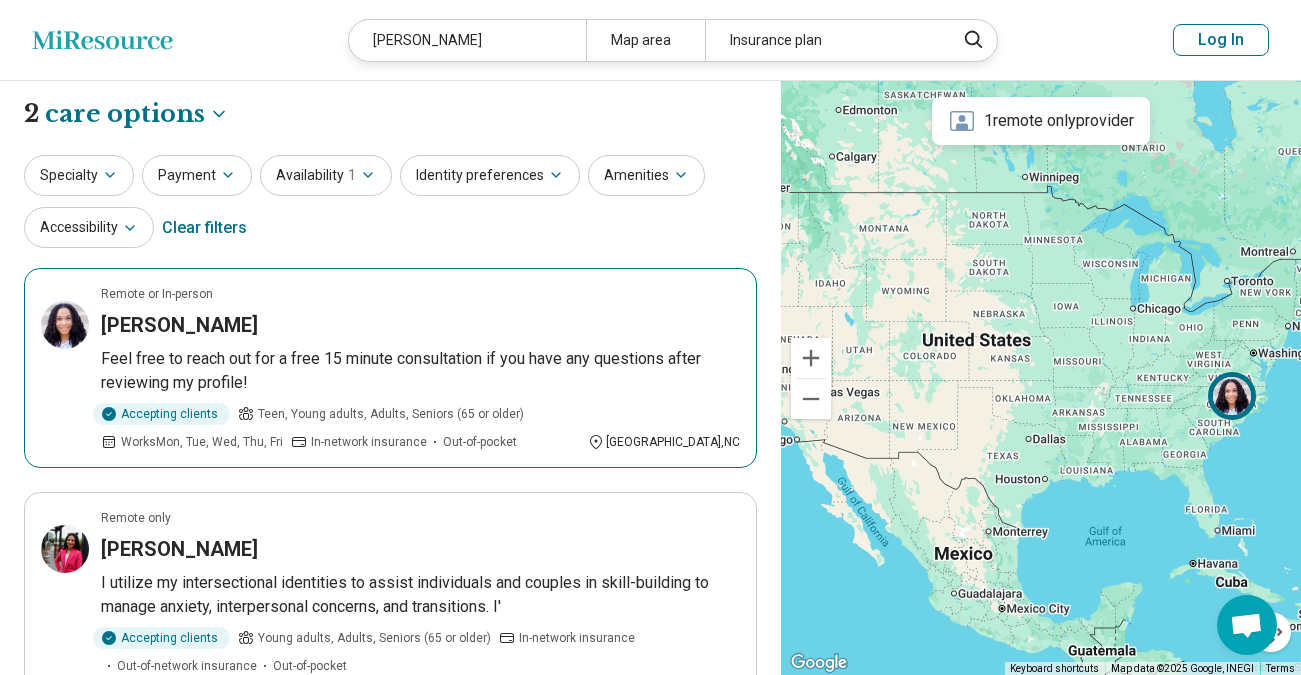 click on "Destinee Burch" at bounding box center [179, 325] 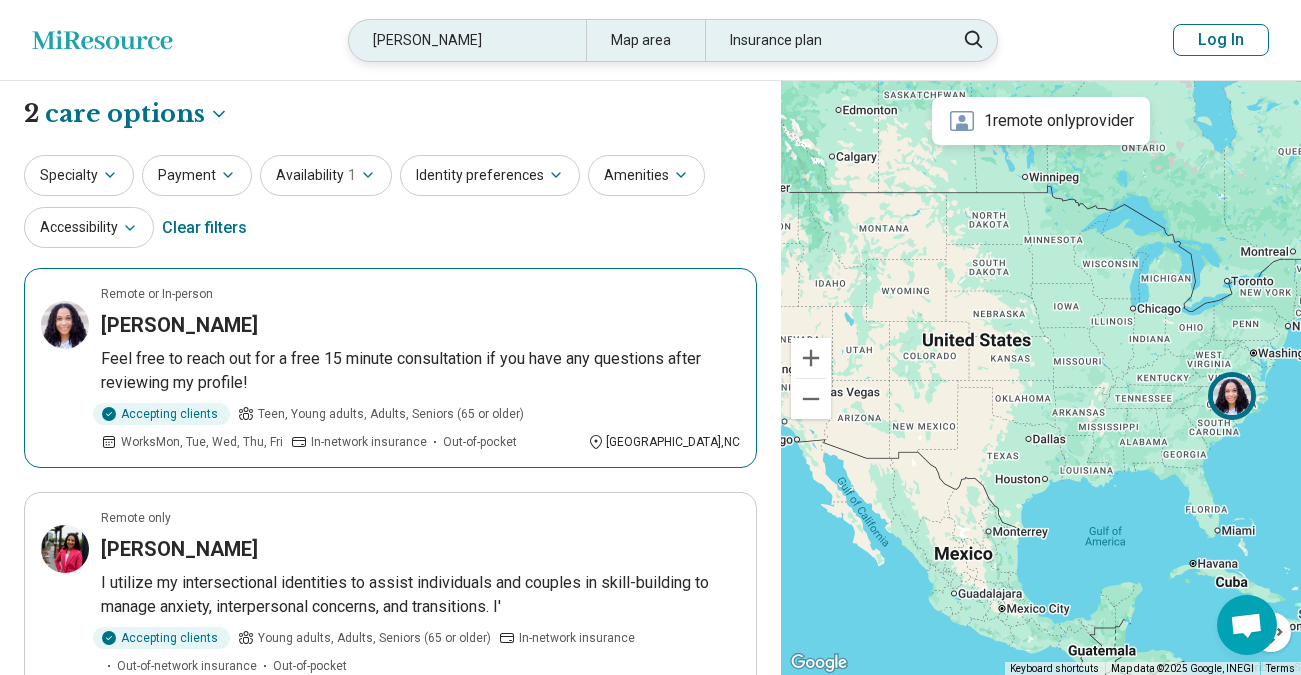 click on "destinee burch" at bounding box center (467, 40) 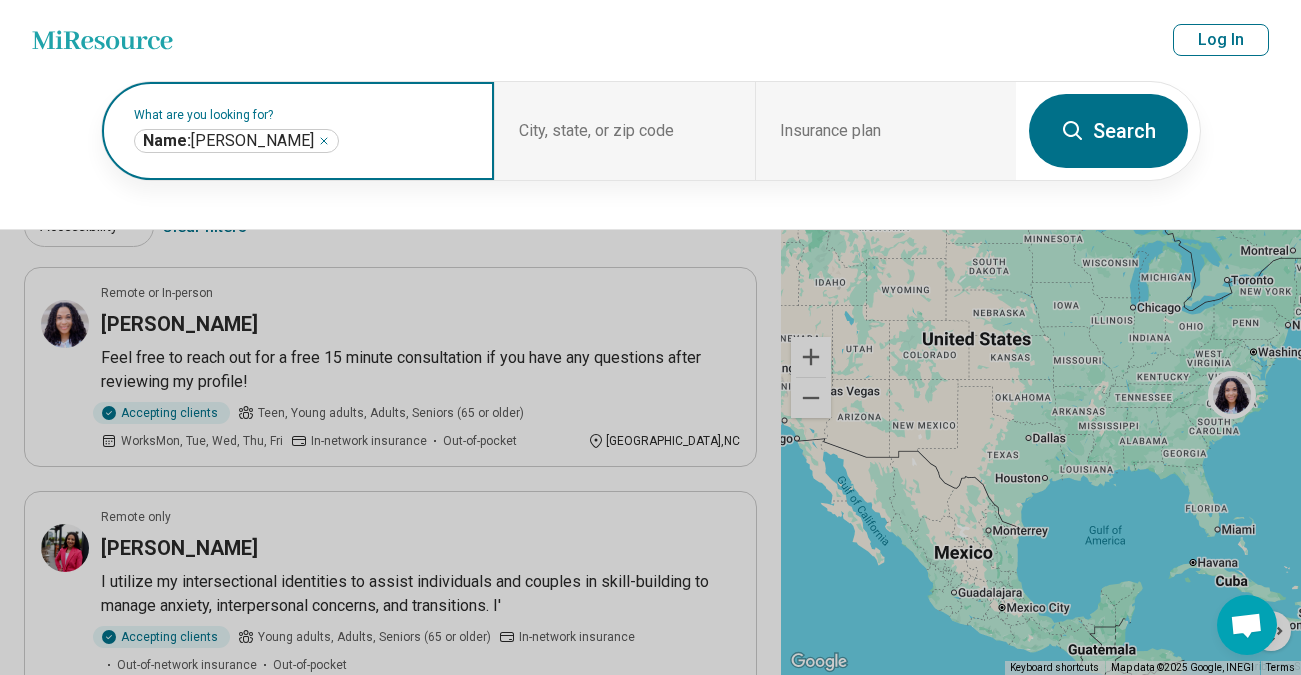 click 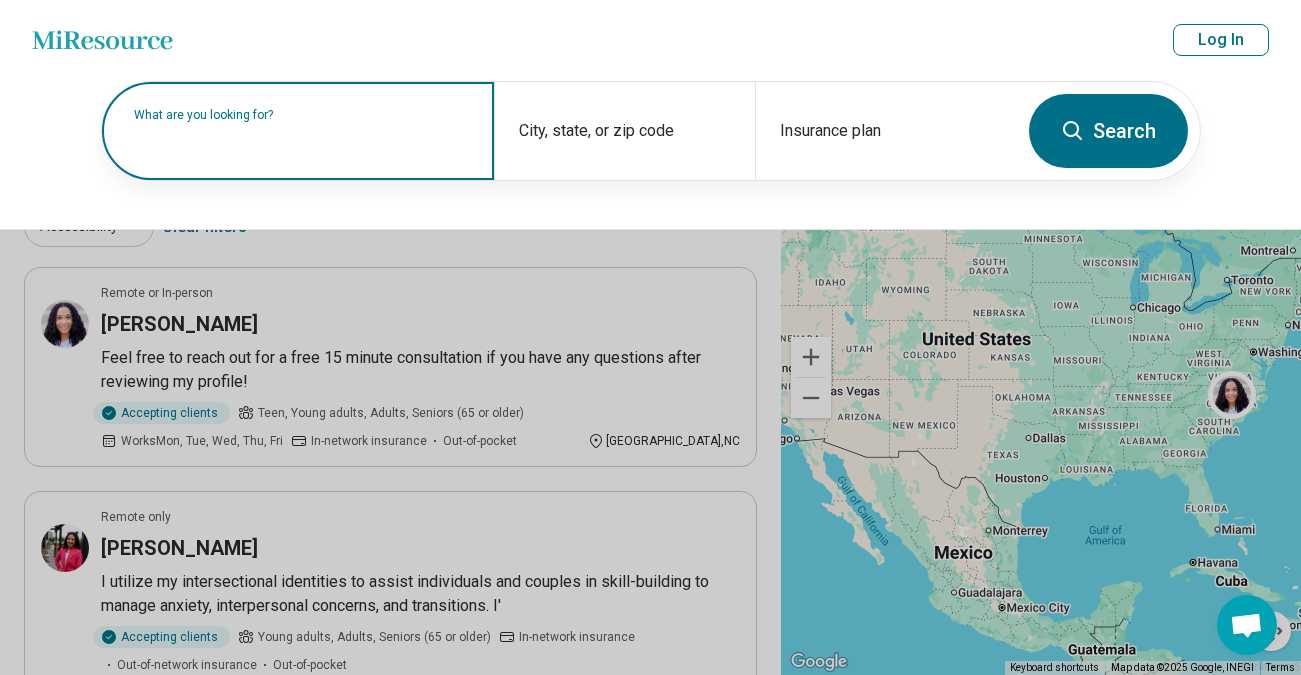 click on "What are you looking for?" at bounding box center [302, 115] 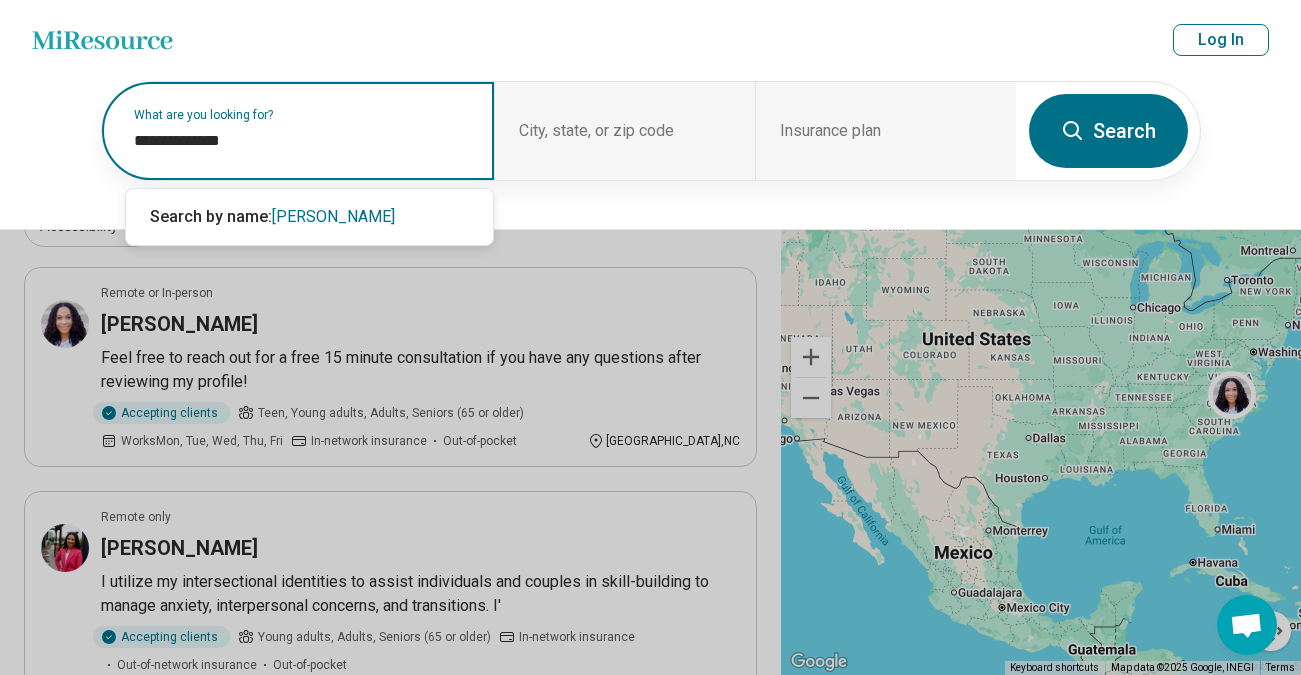 type on "**********" 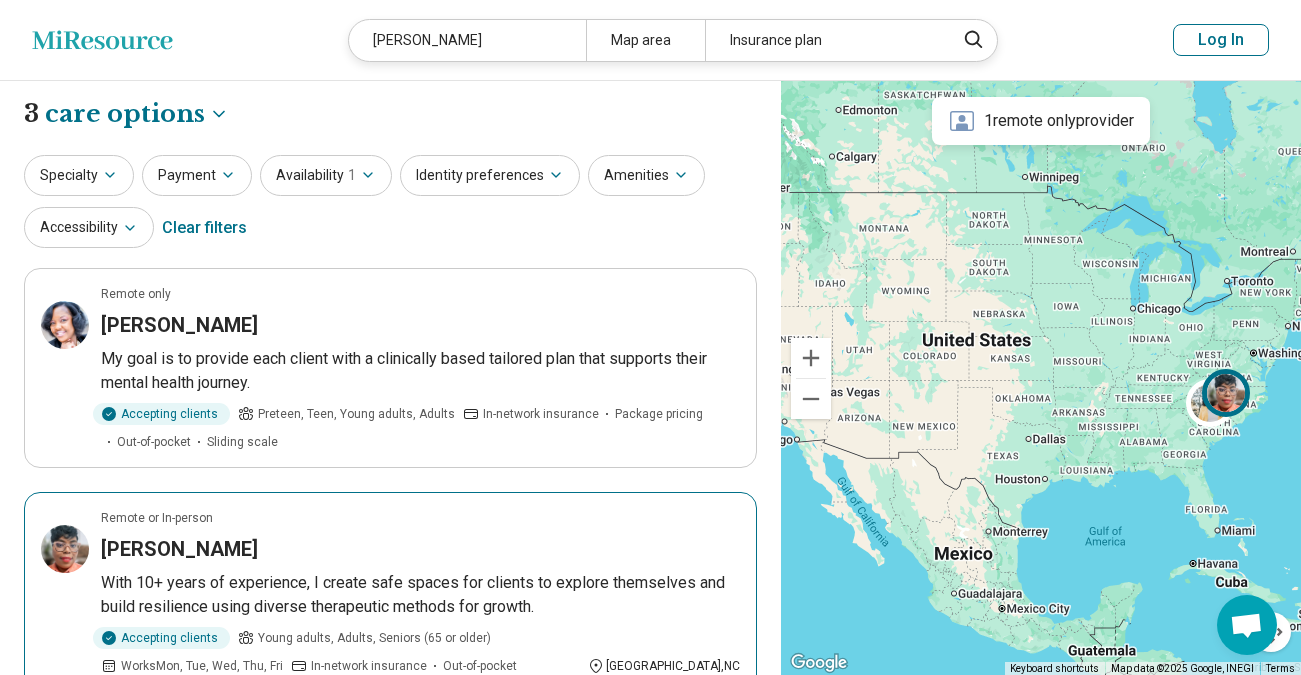 click on "Latasha Riddick" at bounding box center (179, 549) 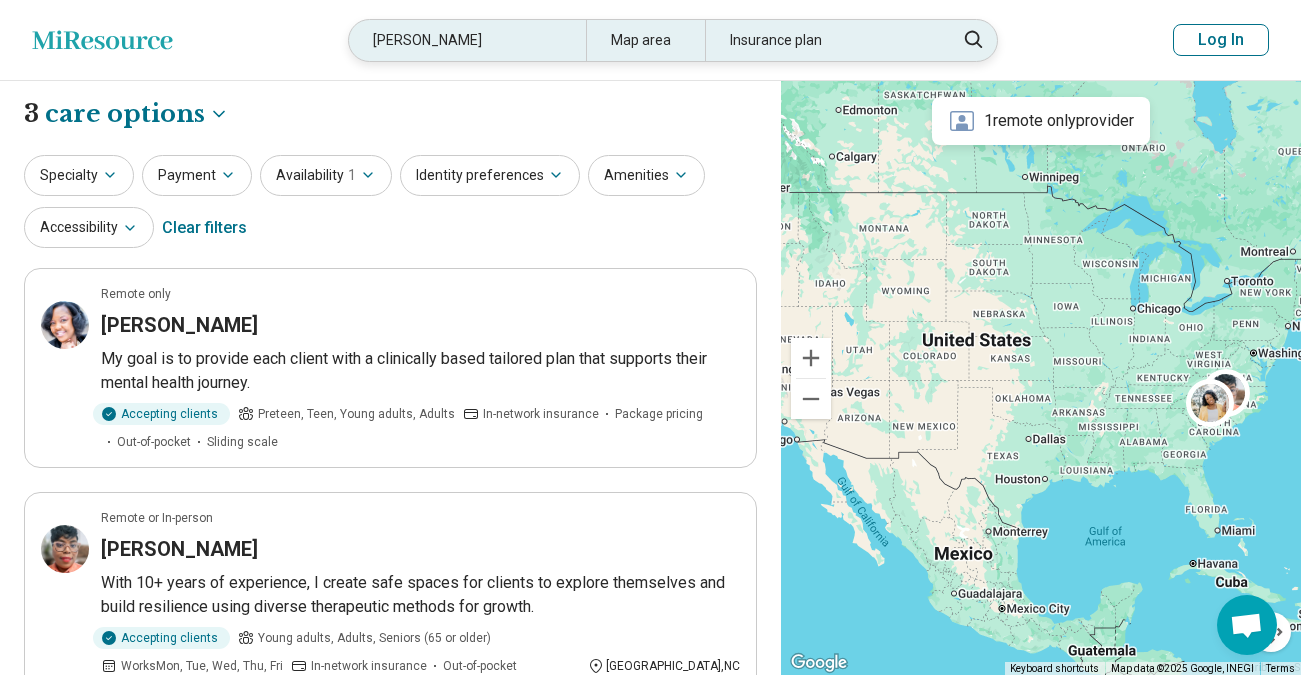 click on "latasha riddick" at bounding box center (467, 40) 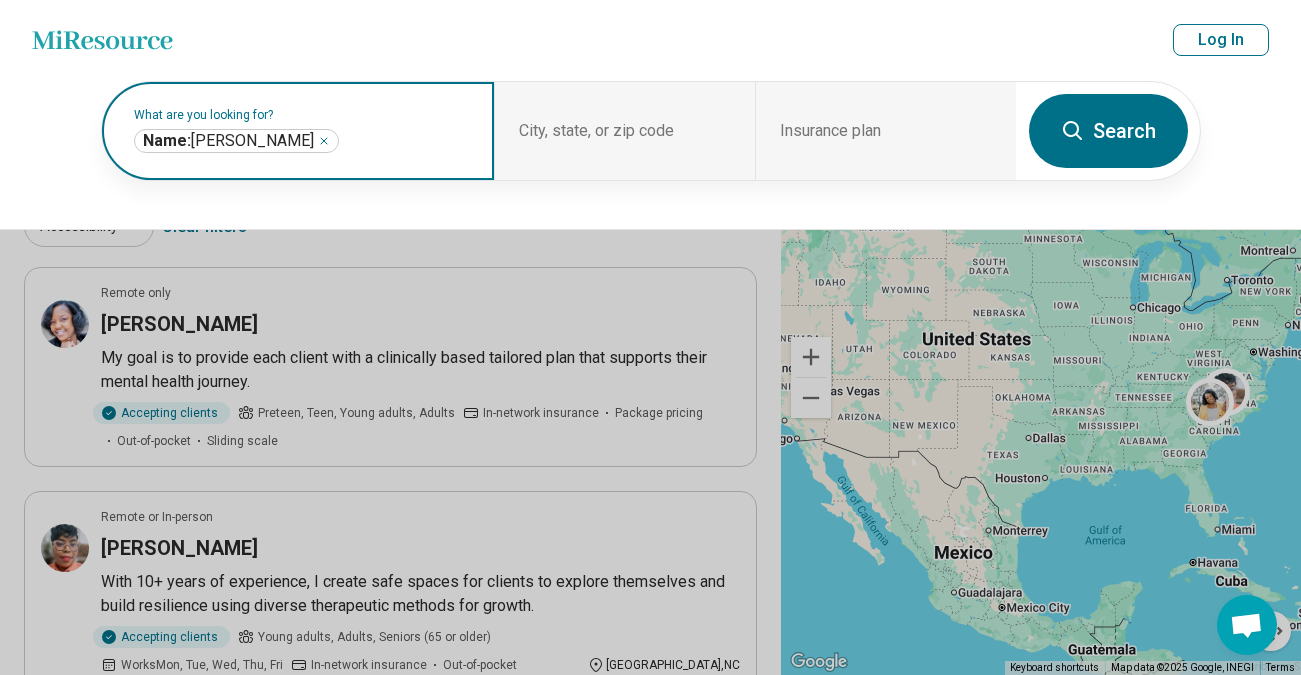 click 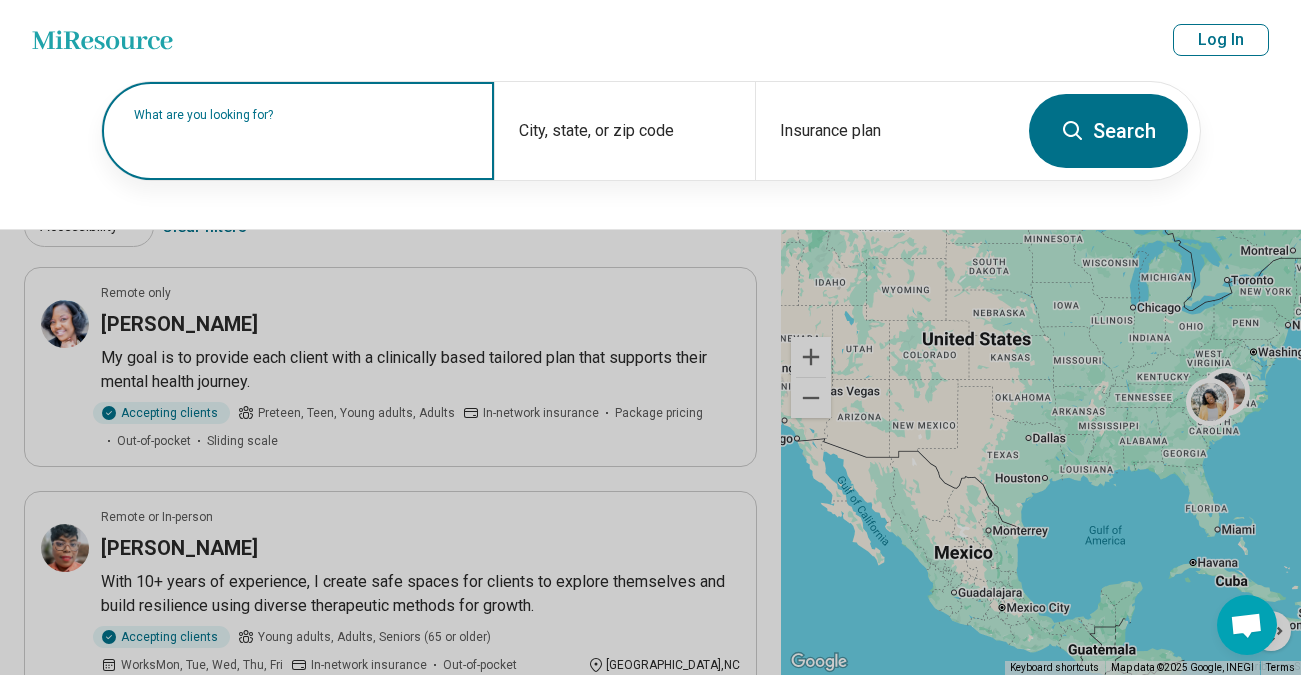 click on "What are you looking for?" at bounding box center (302, 115) 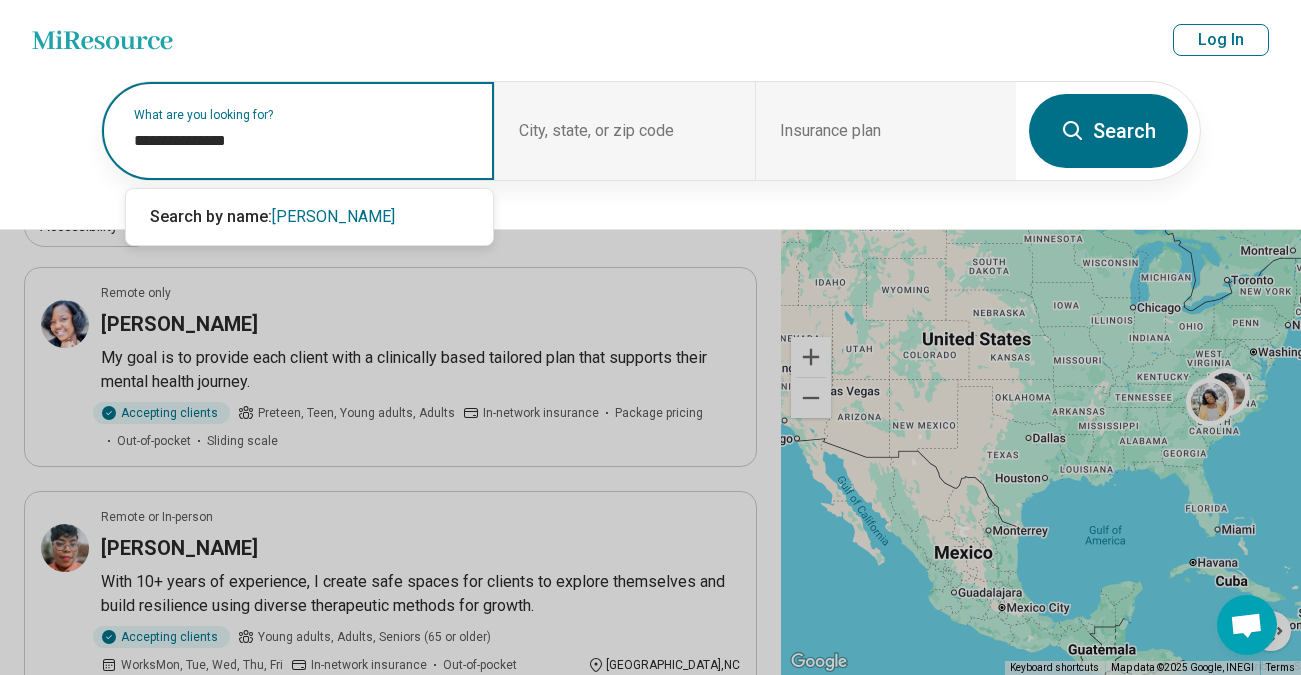 type on "**********" 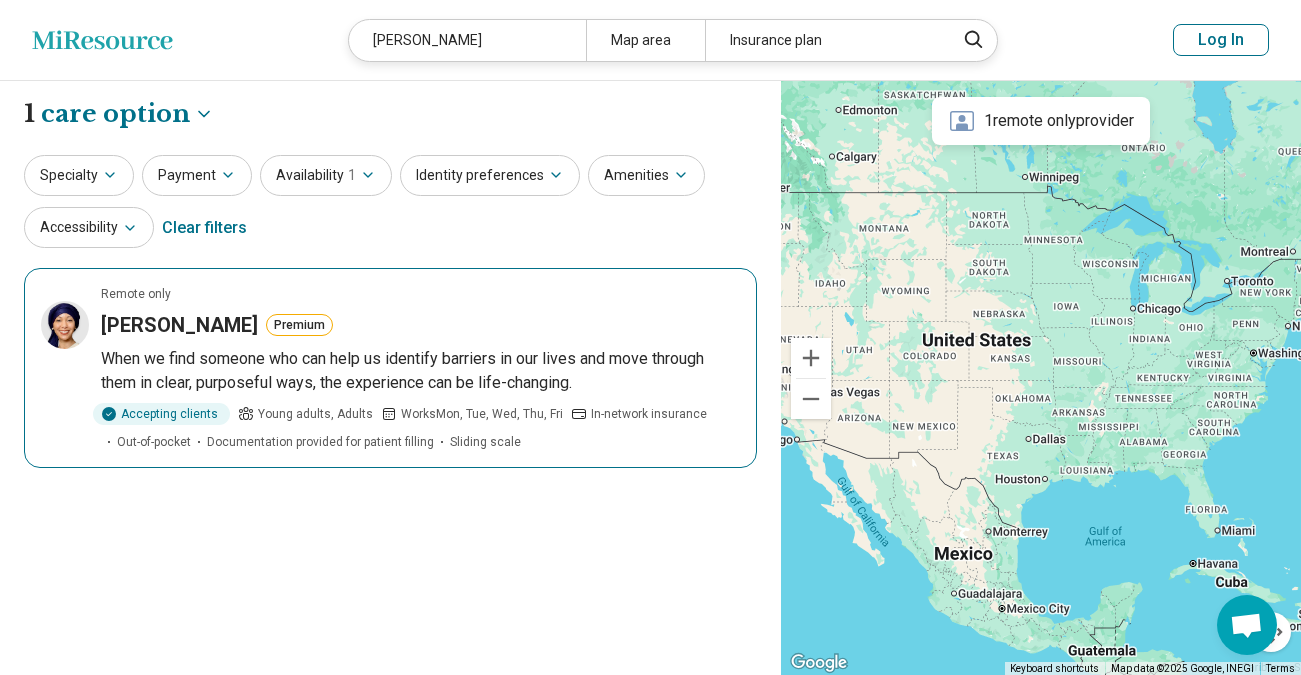 click on "LaQuanda Coulote" at bounding box center (179, 325) 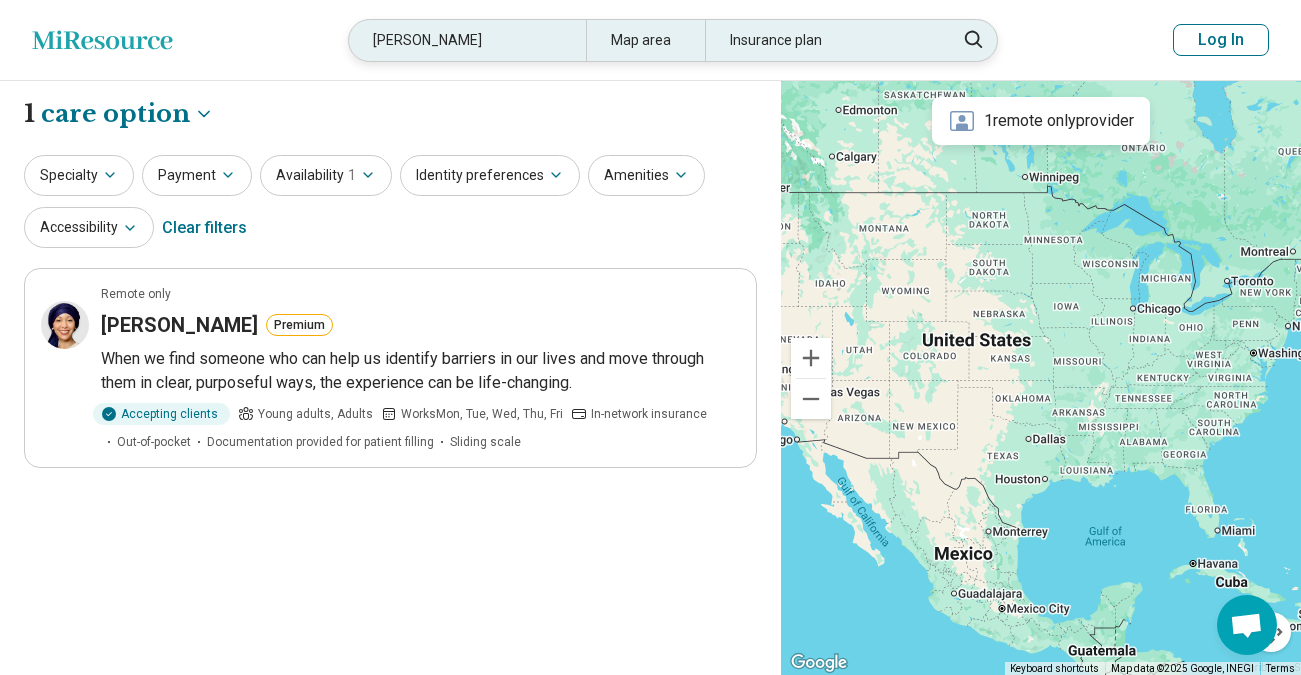 click on "laquanda coulote" at bounding box center (467, 40) 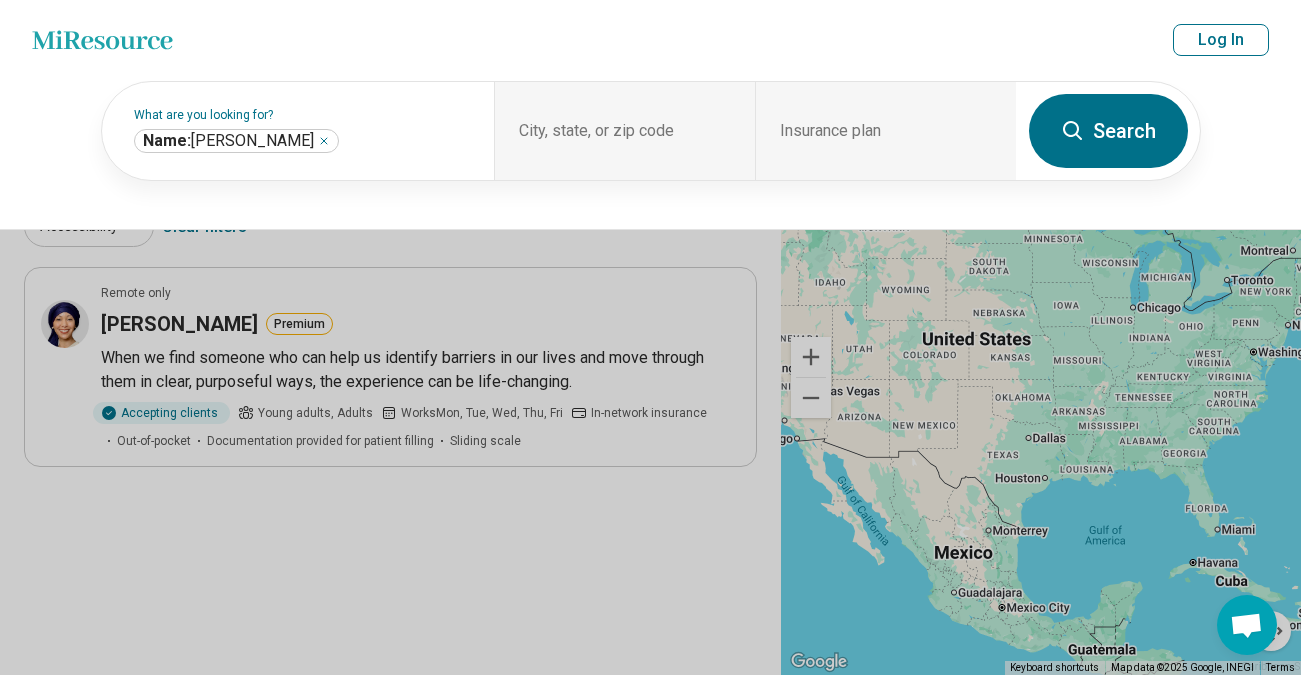 click on "Miresource logo laquanda coulote Map area Insurance plan Log In" at bounding box center [650, 40] 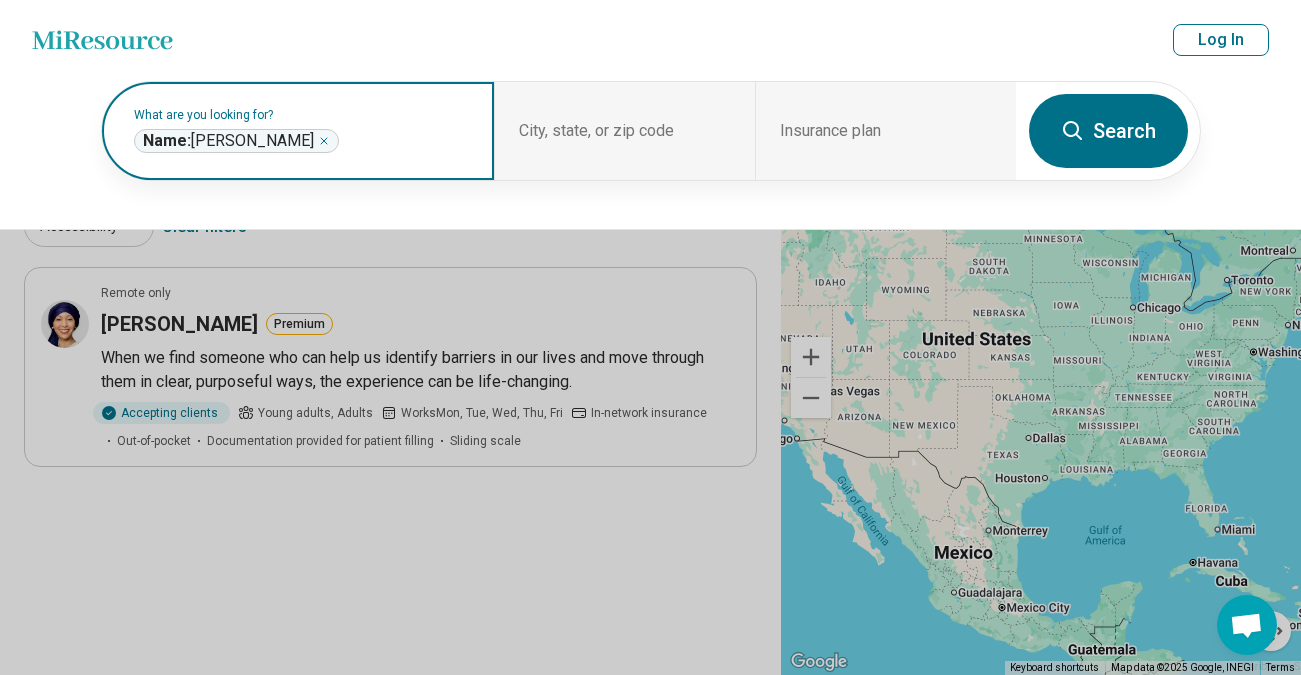 click 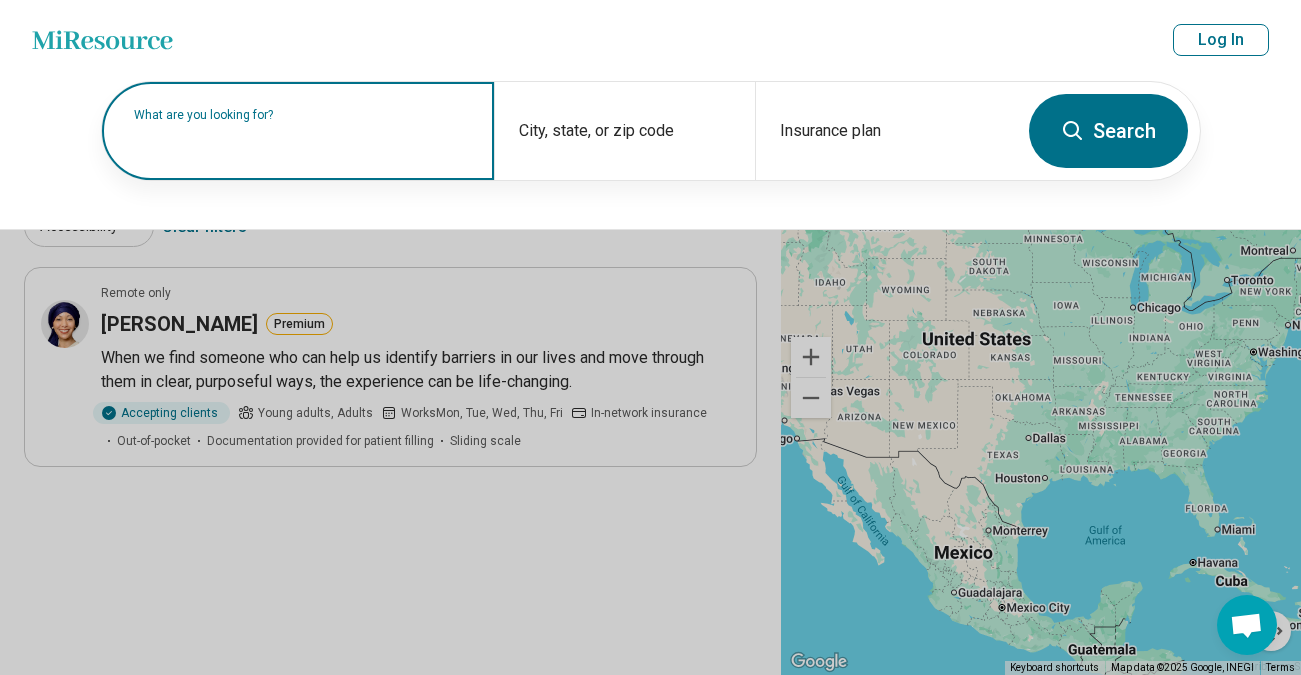 click on "What are you looking for?" at bounding box center [302, 115] 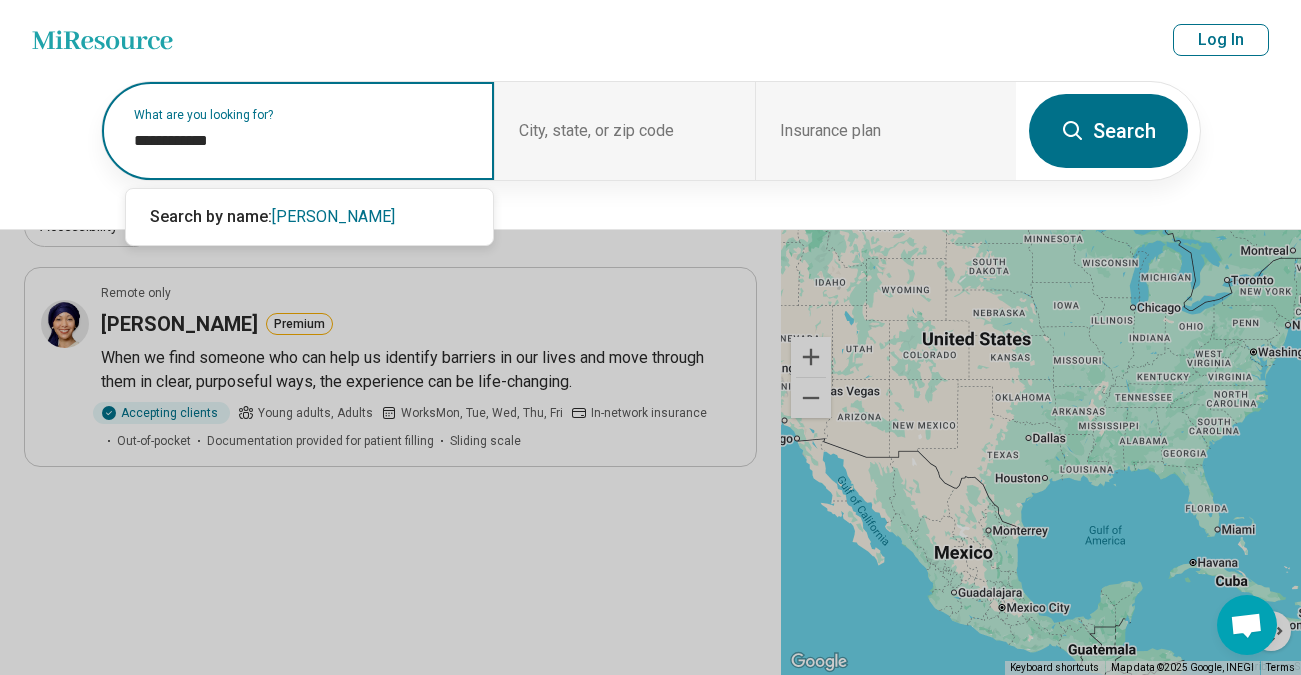 type on "**********" 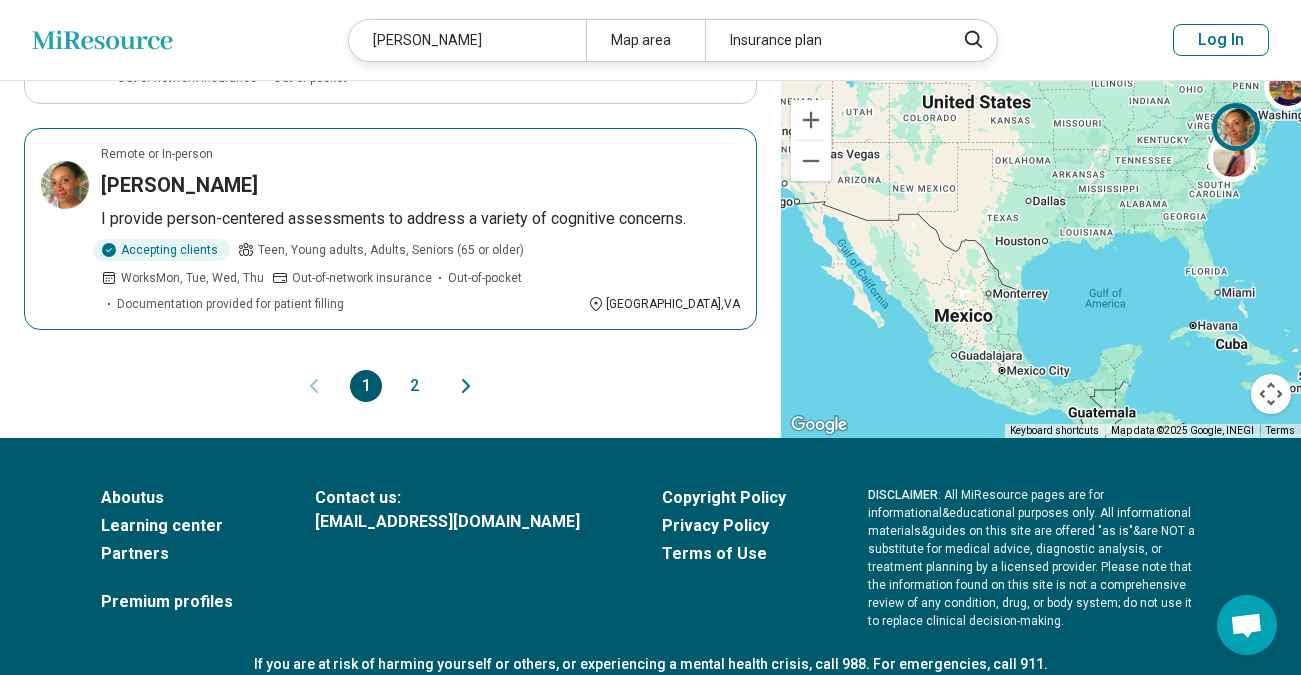 scroll, scrollTop: 2160, scrollLeft: 0, axis: vertical 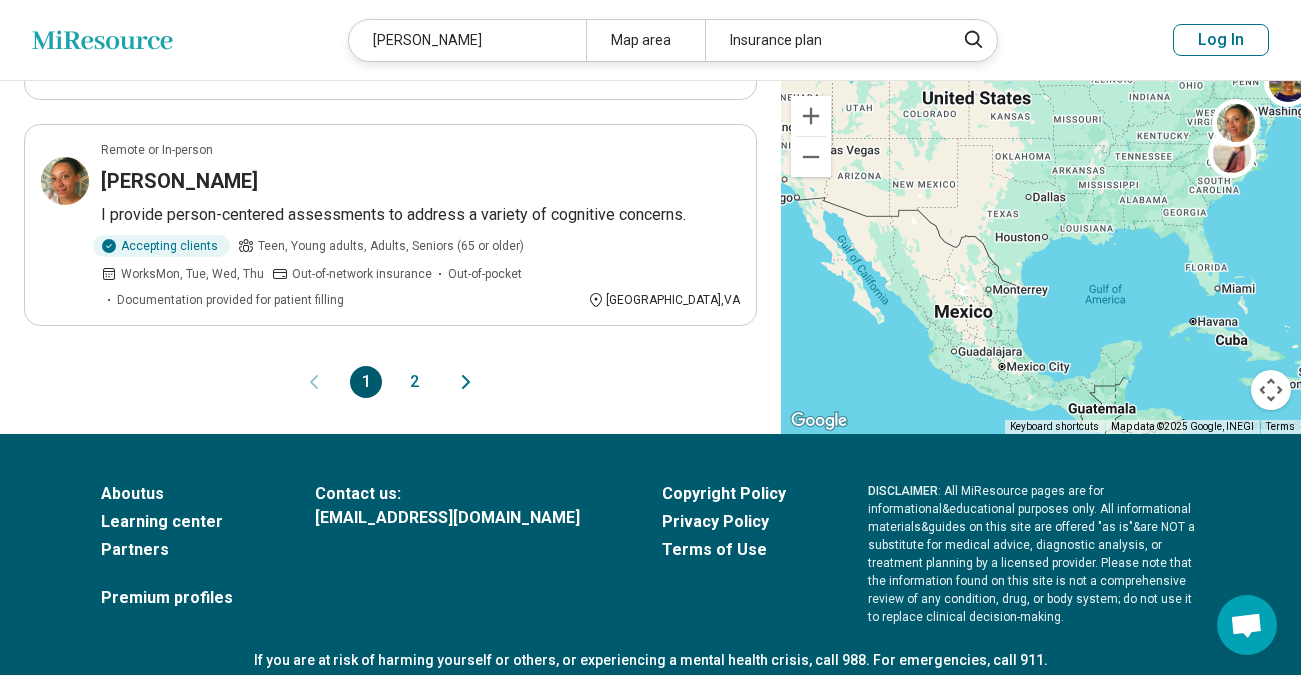click on "2" at bounding box center (414, 382) 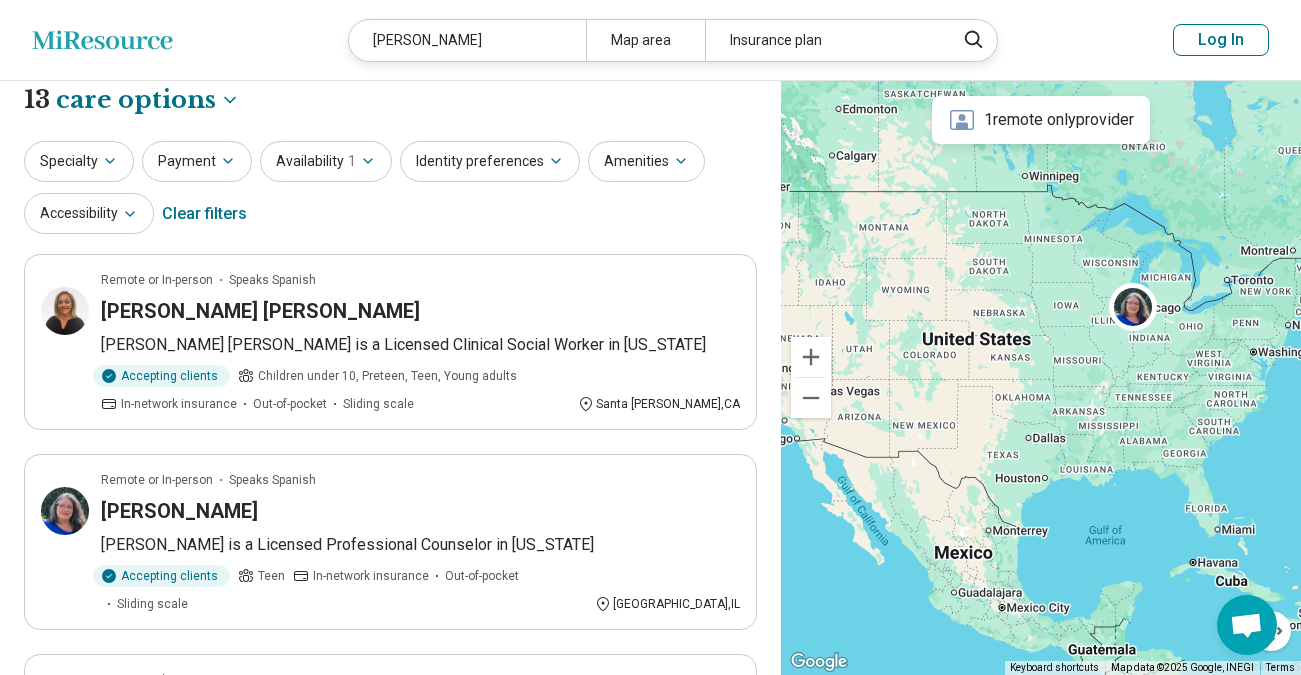 scroll, scrollTop: 0, scrollLeft: 0, axis: both 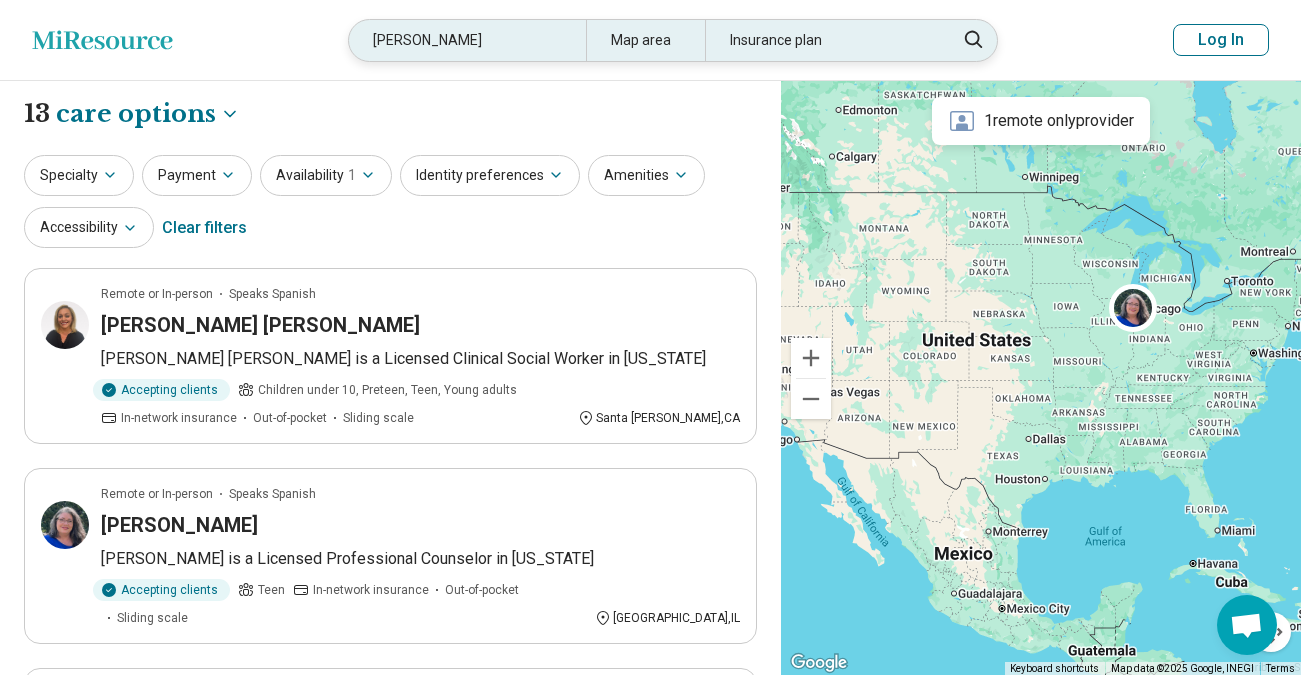 click on "monique davis" at bounding box center (467, 40) 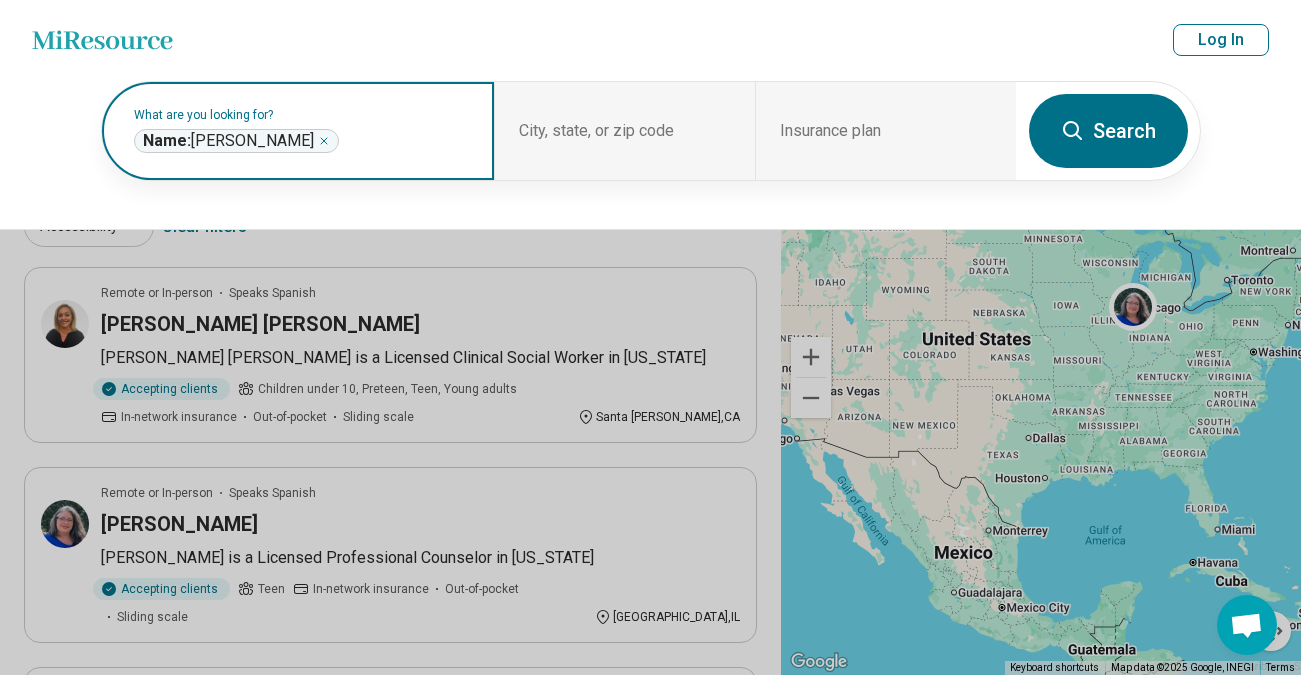 click 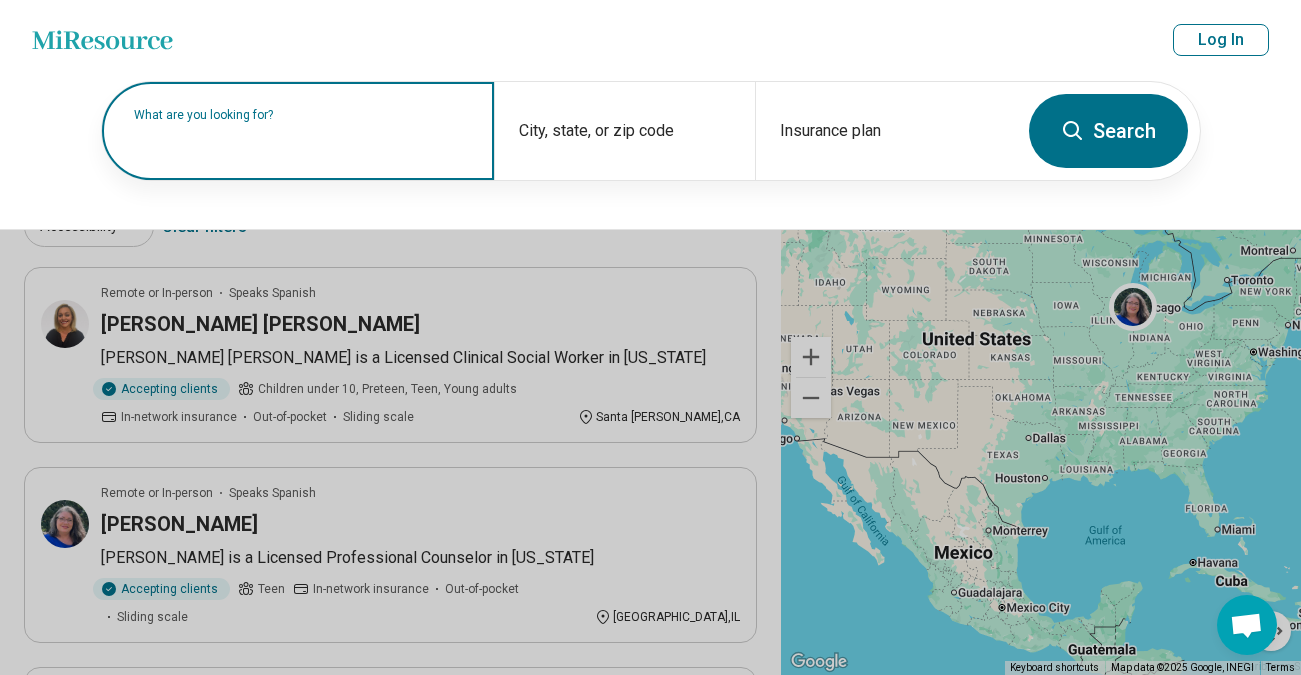 click on "What are you looking for?" at bounding box center [302, 115] 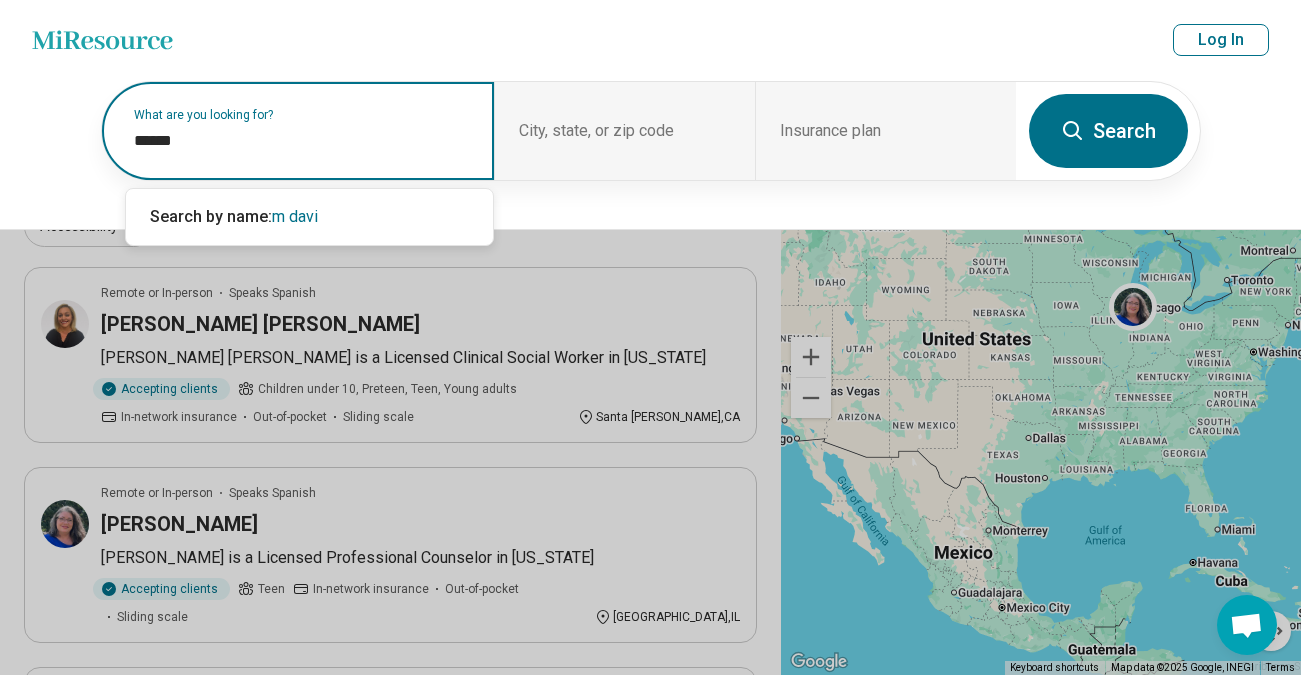 type on "*******" 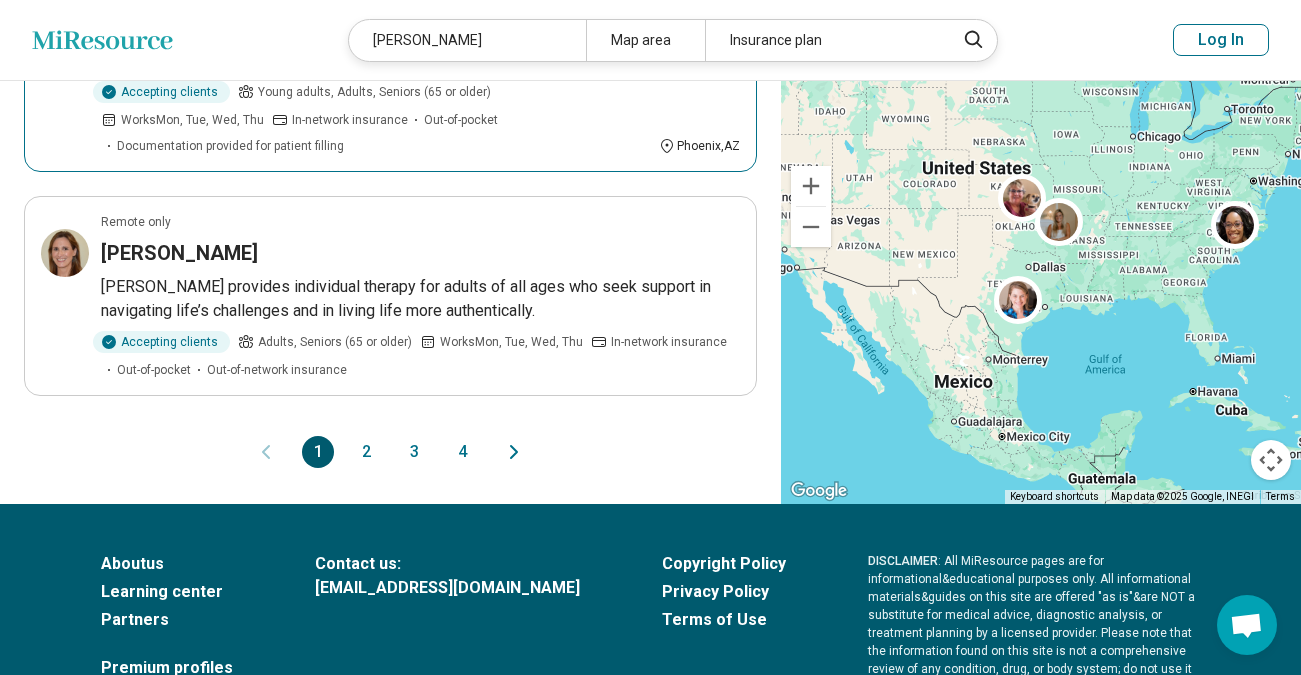 scroll, scrollTop: 2200, scrollLeft: 0, axis: vertical 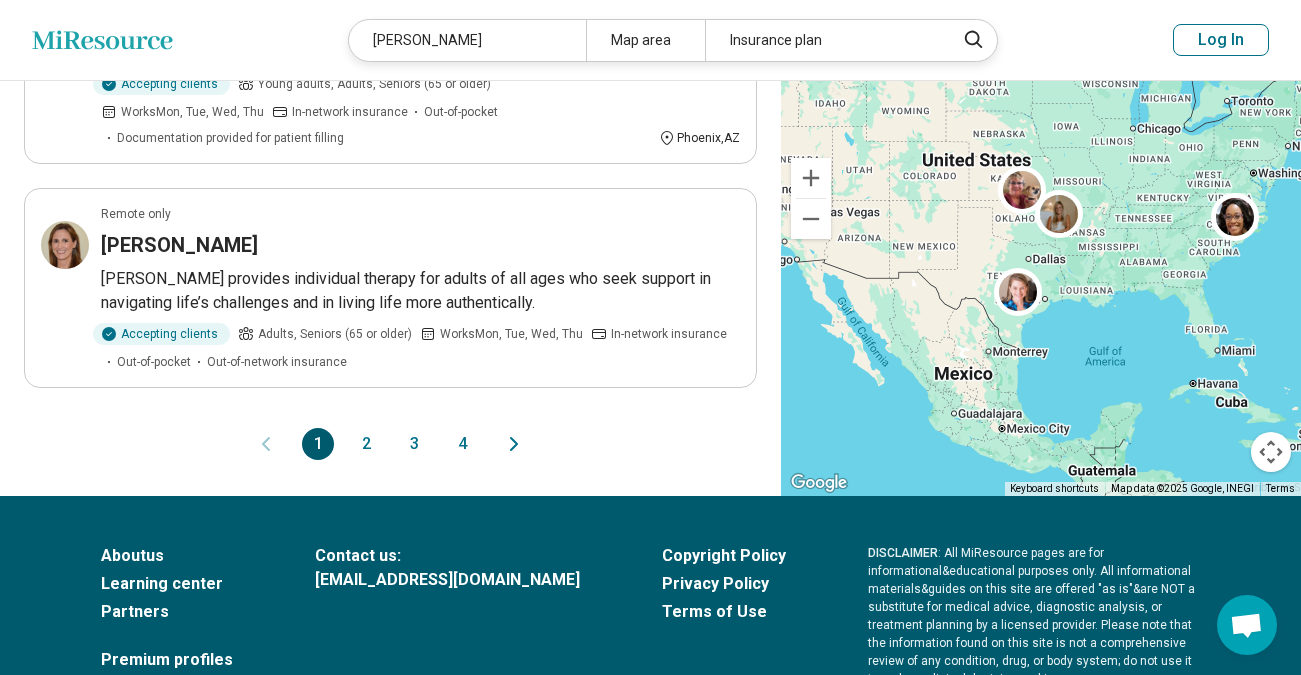 click on "2" at bounding box center [366, 444] 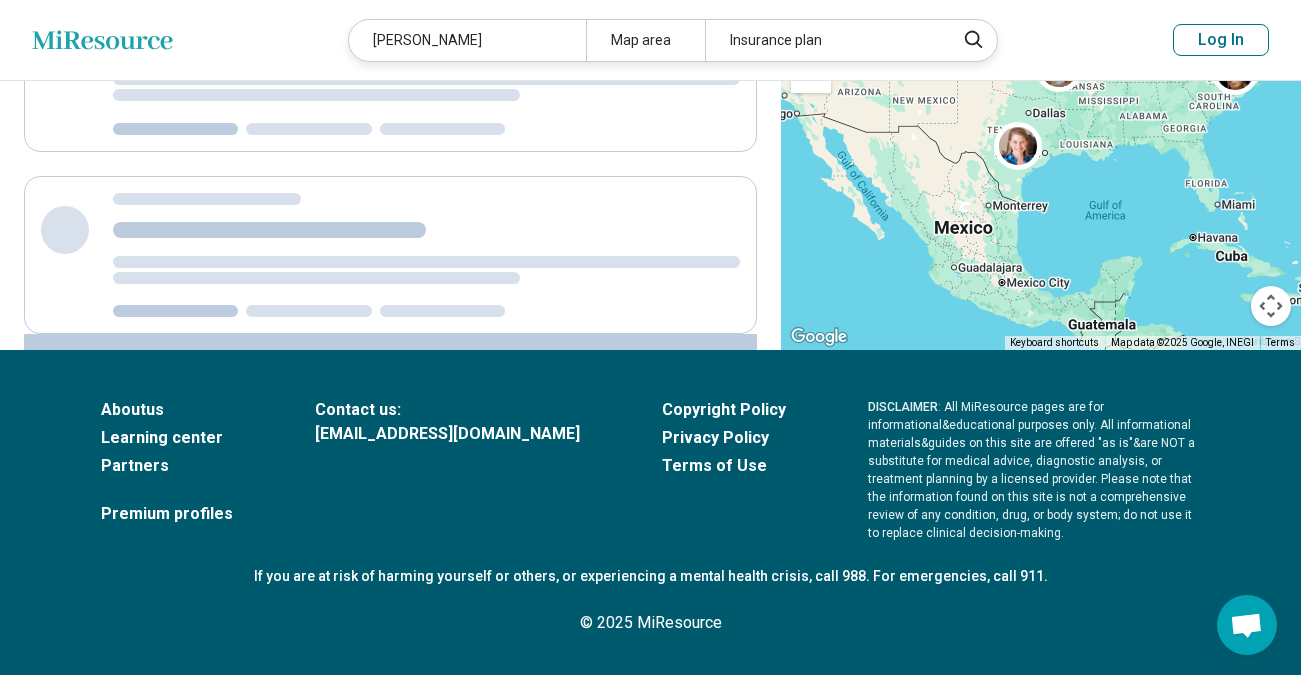 scroll, scrollTop: 0, scrollLeft: 0, axis: both 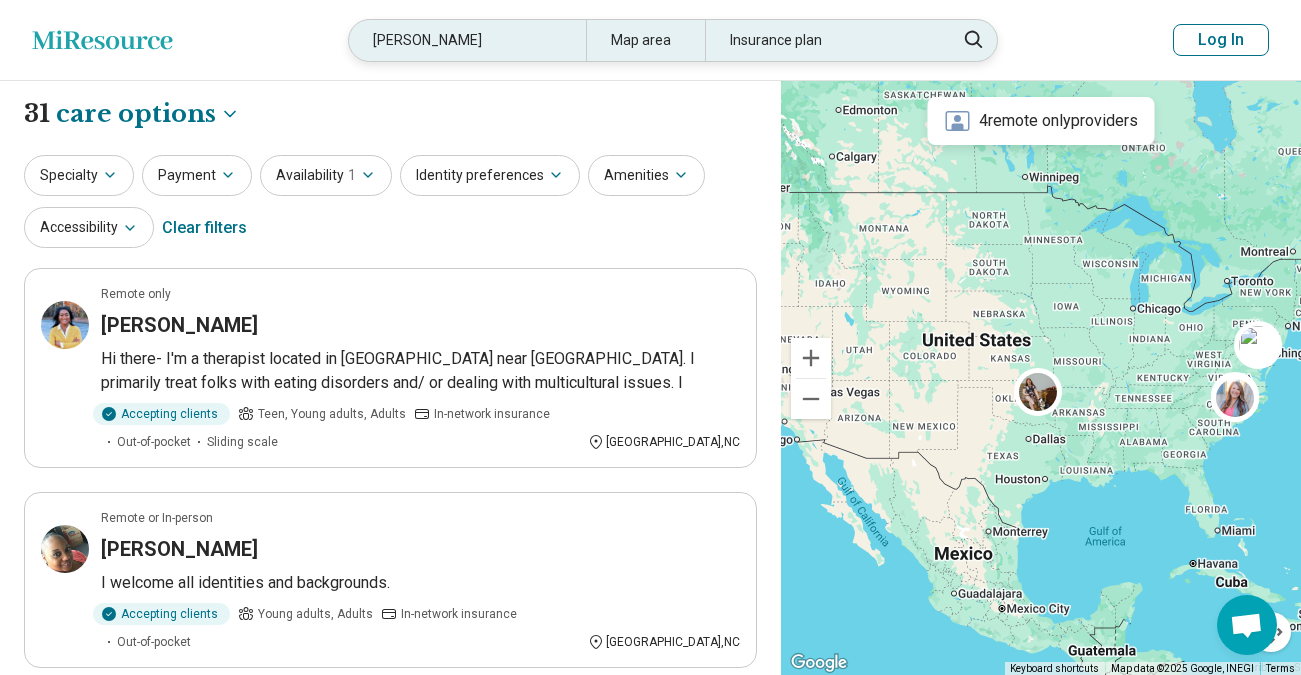 click on "m davis" at bounding box center (467, 40) 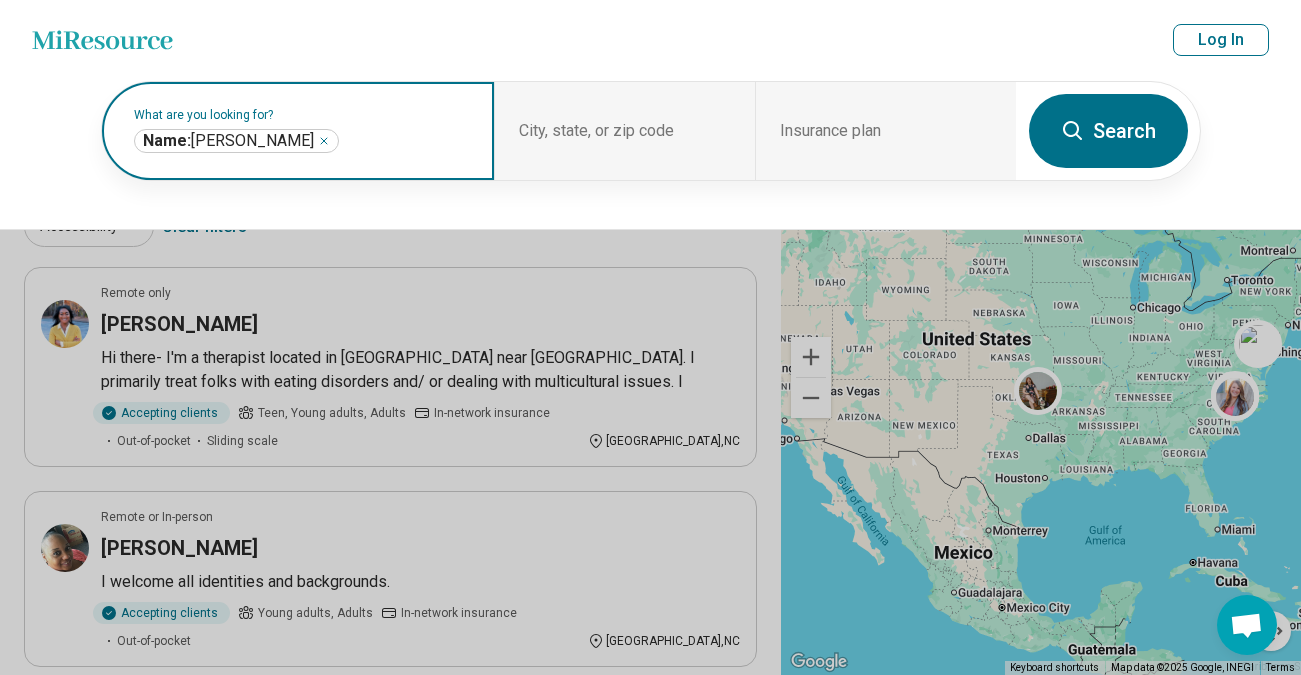 click 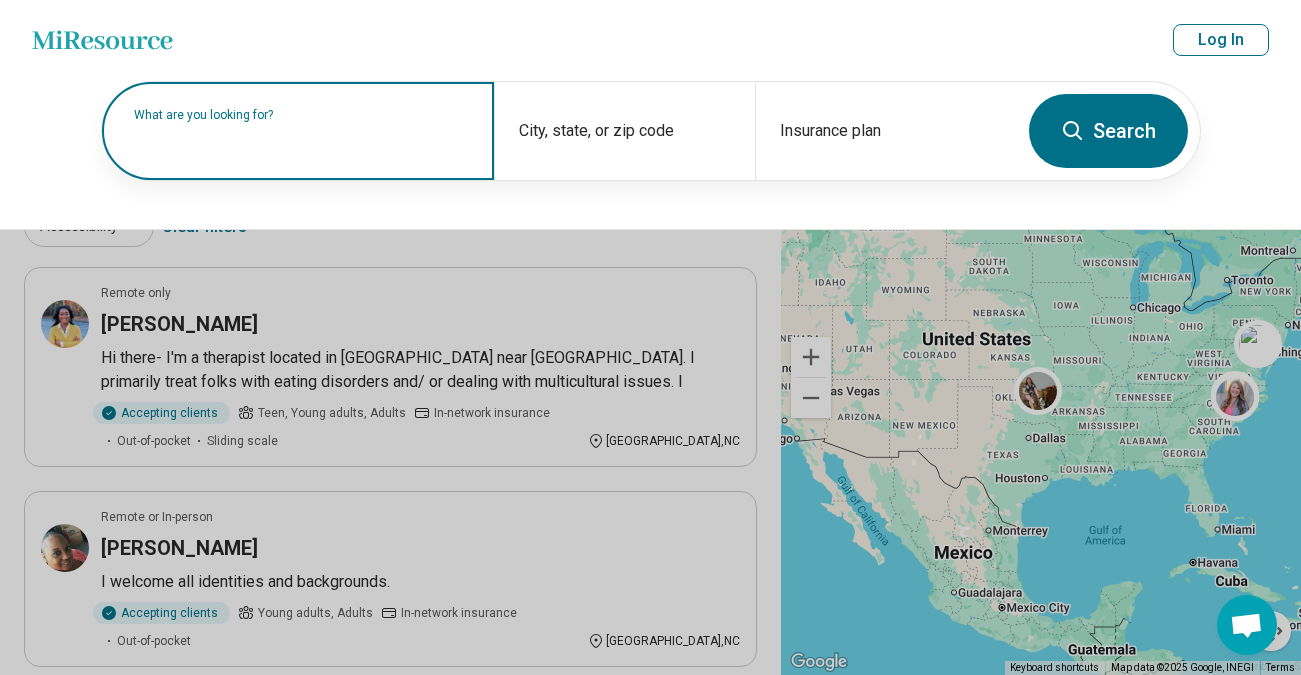 click on "What are you looking for?" at bounding box center (302, 115) 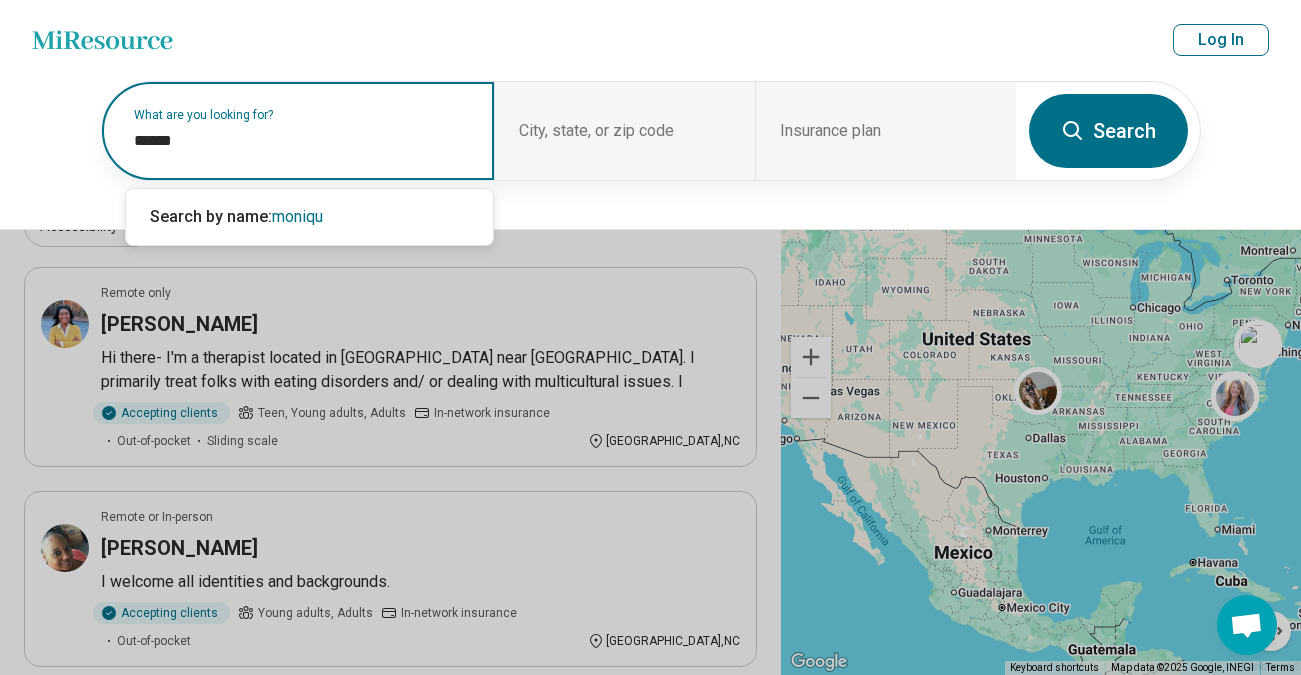 type on "*******" 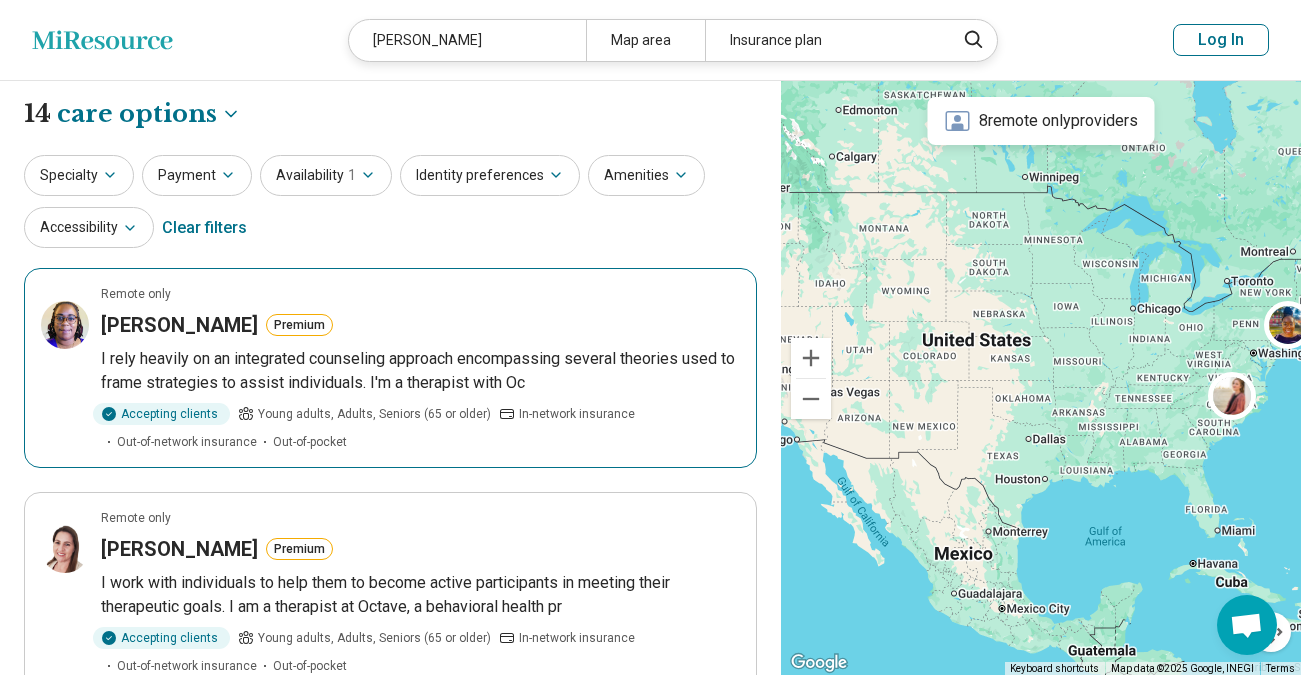 click on "[PERSON_NAME]" at bounding box center (179, 325) 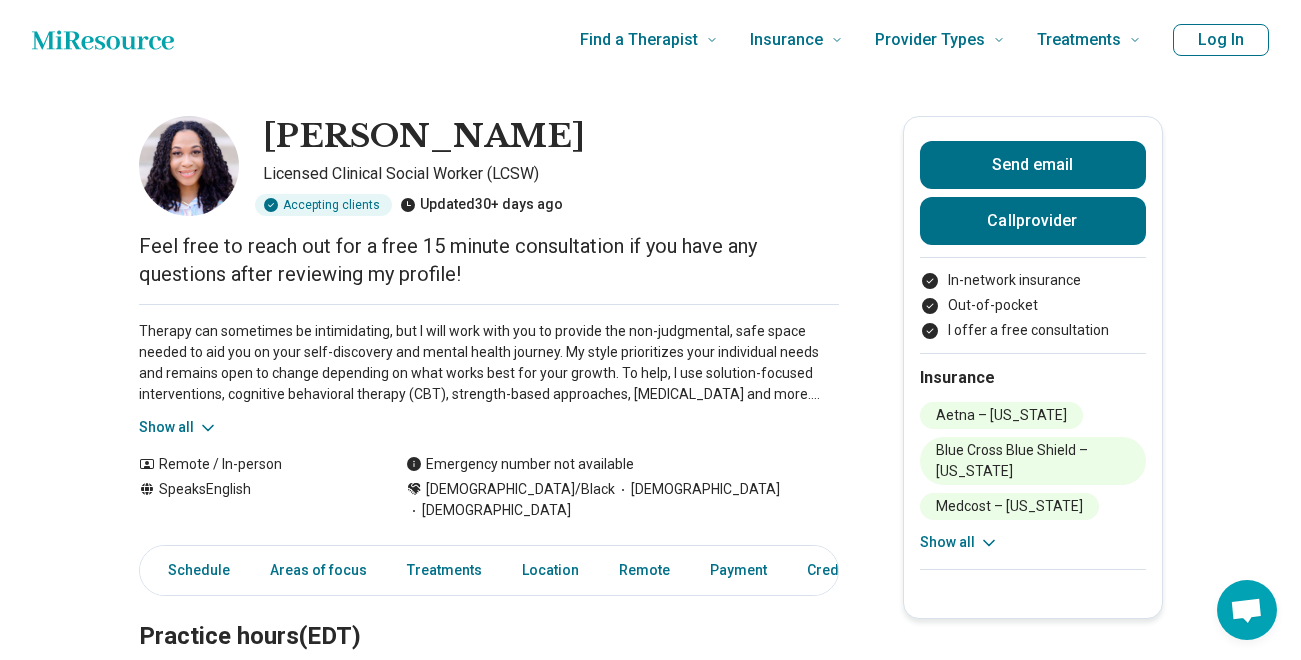 scroll, scrollTop: 40, scrollLeft: 0, axis: vertical 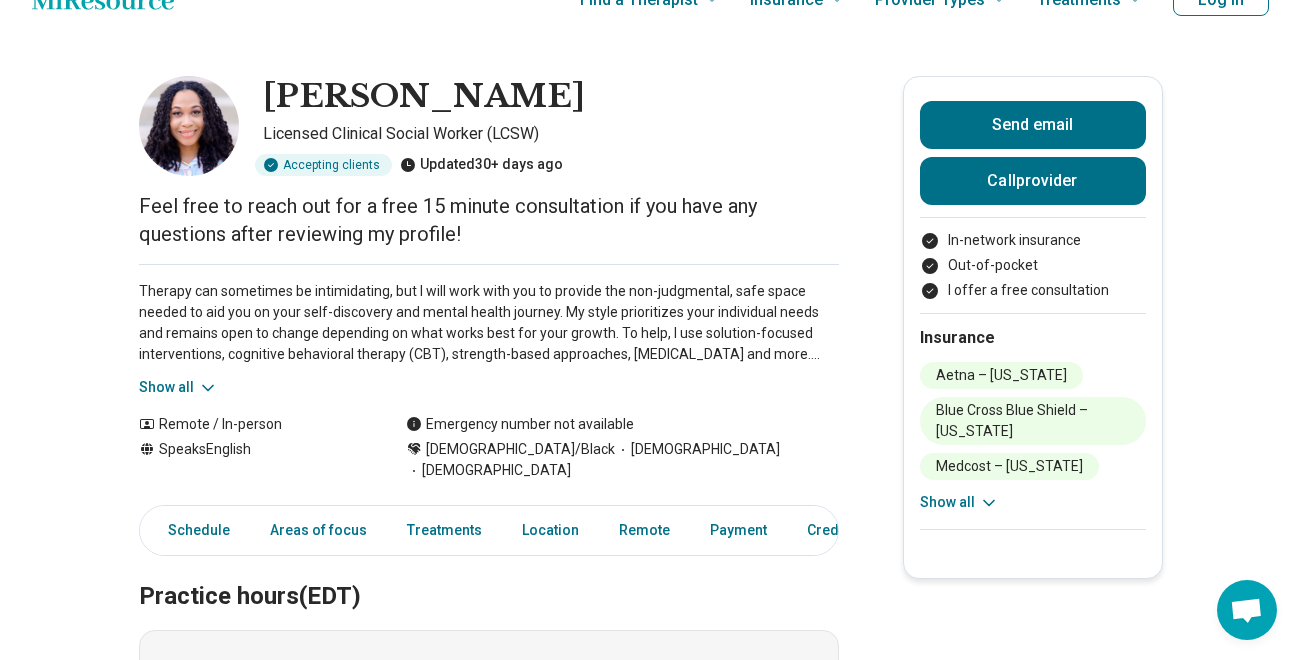 click 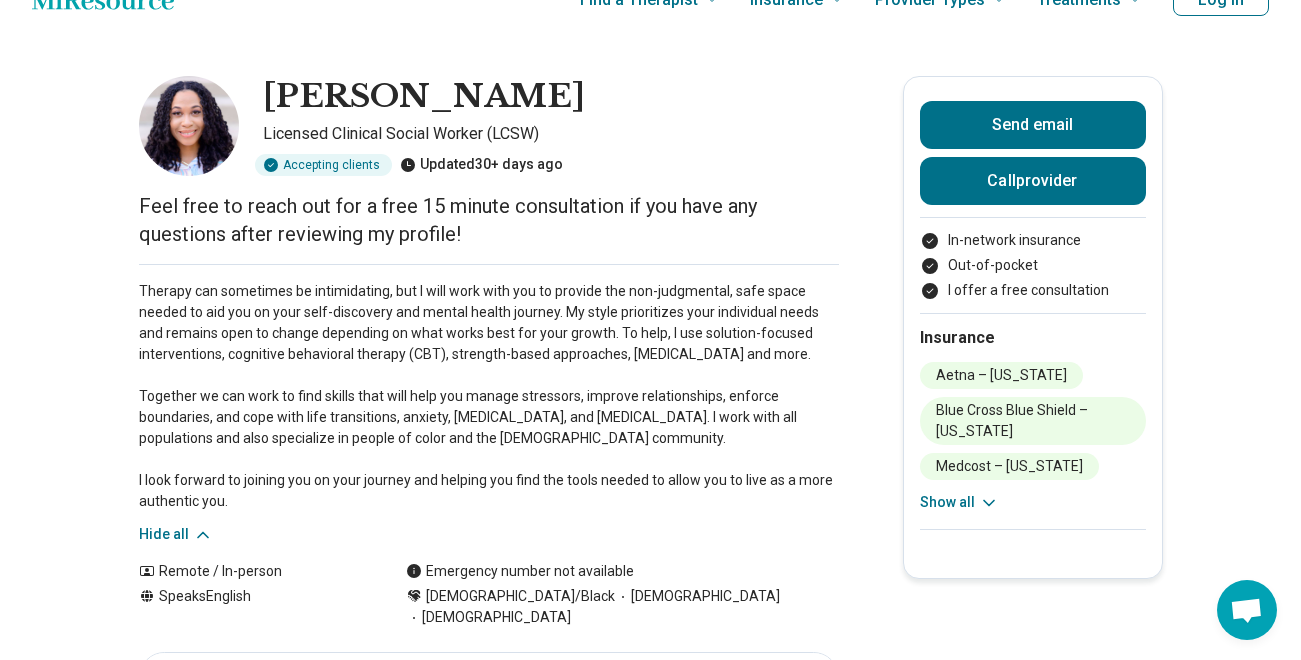 type 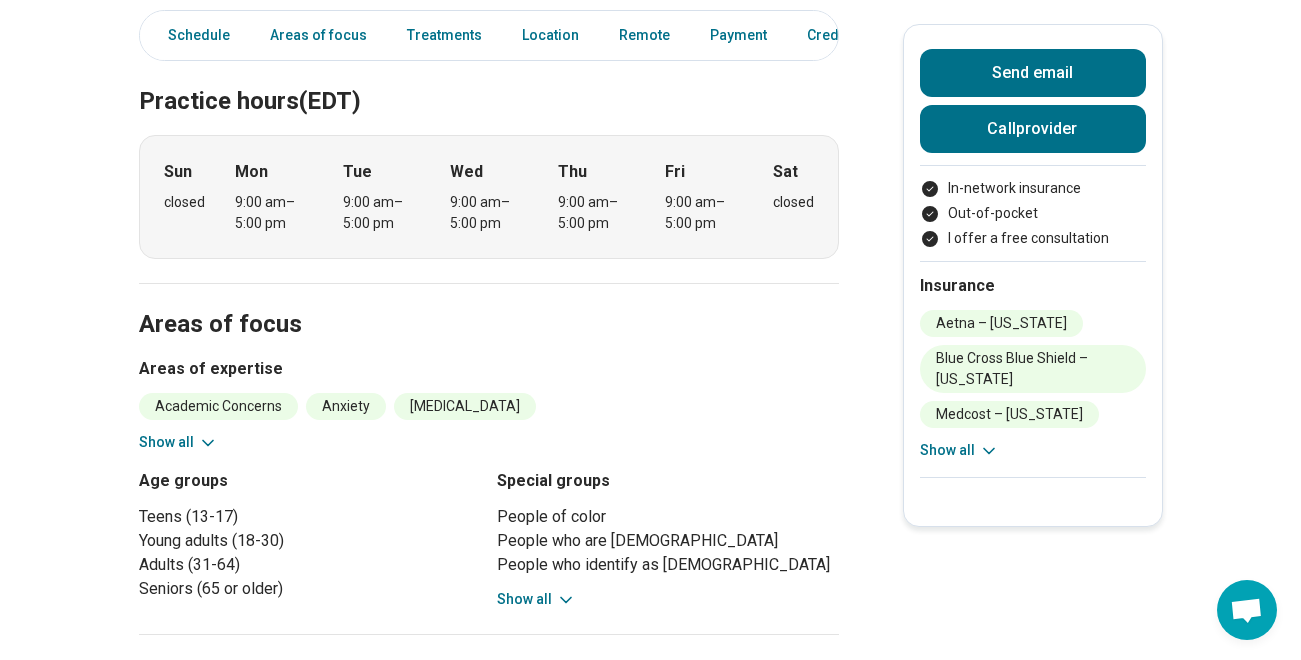 scroll, scrollTop: 760, scrollLeft: 0, axis: vertical 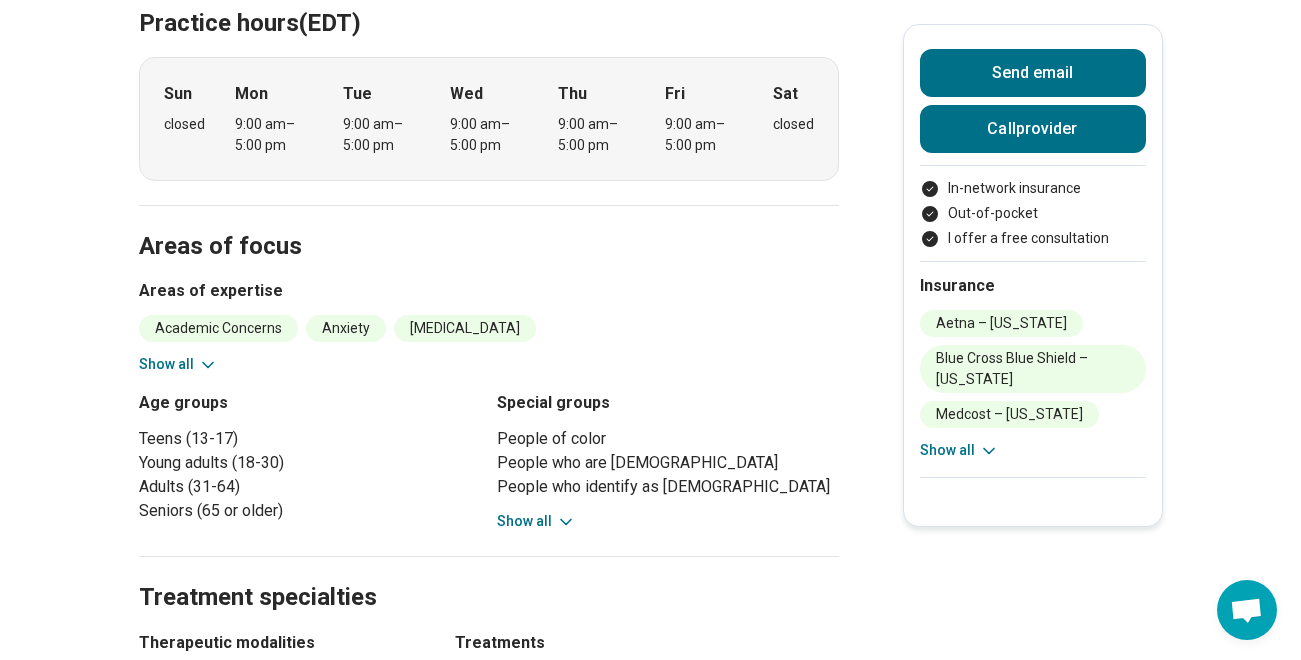 click on "Show all" at bounding box center (178, 364) 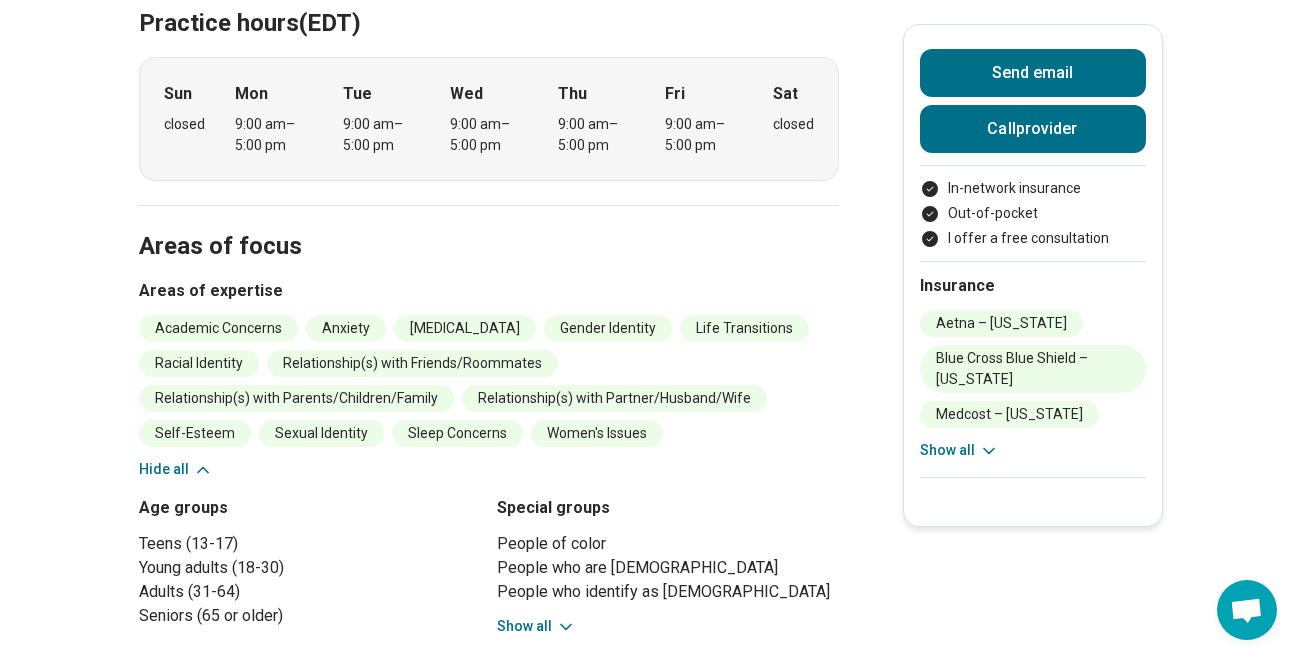 type 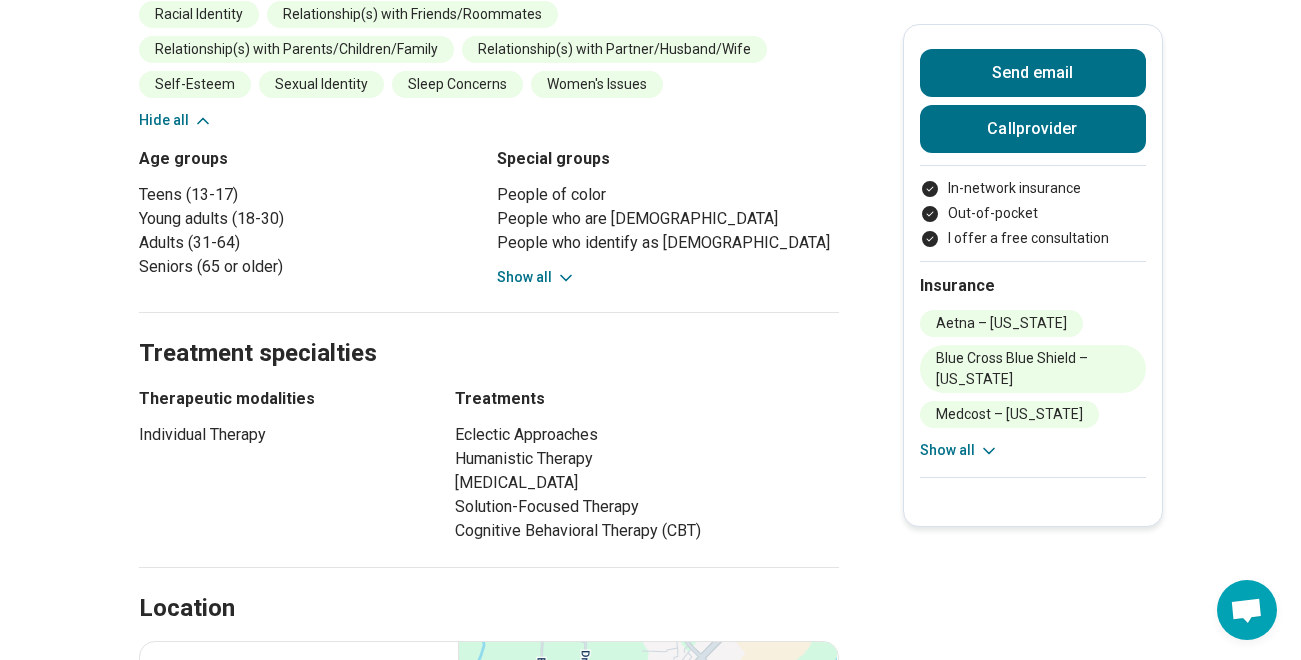 scroll, scrollTop: 1080, scrollLeft: 0, axis: vertical 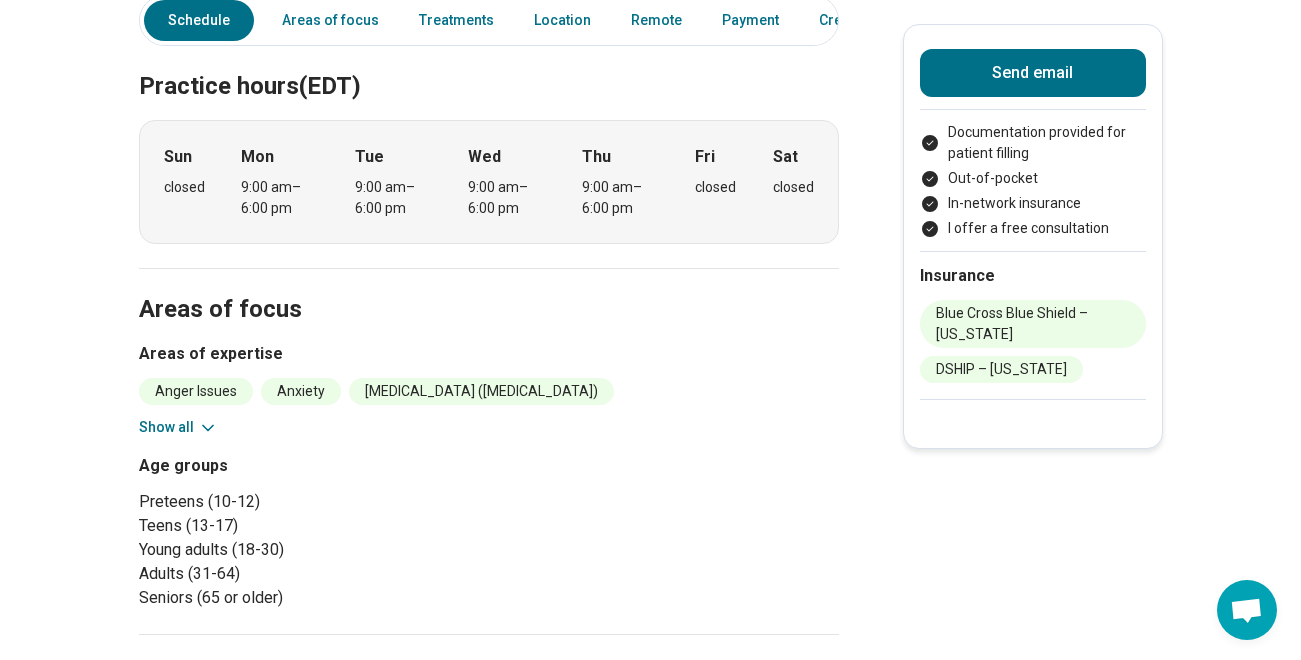 click on "Show all" at bounding box center [178, 427] 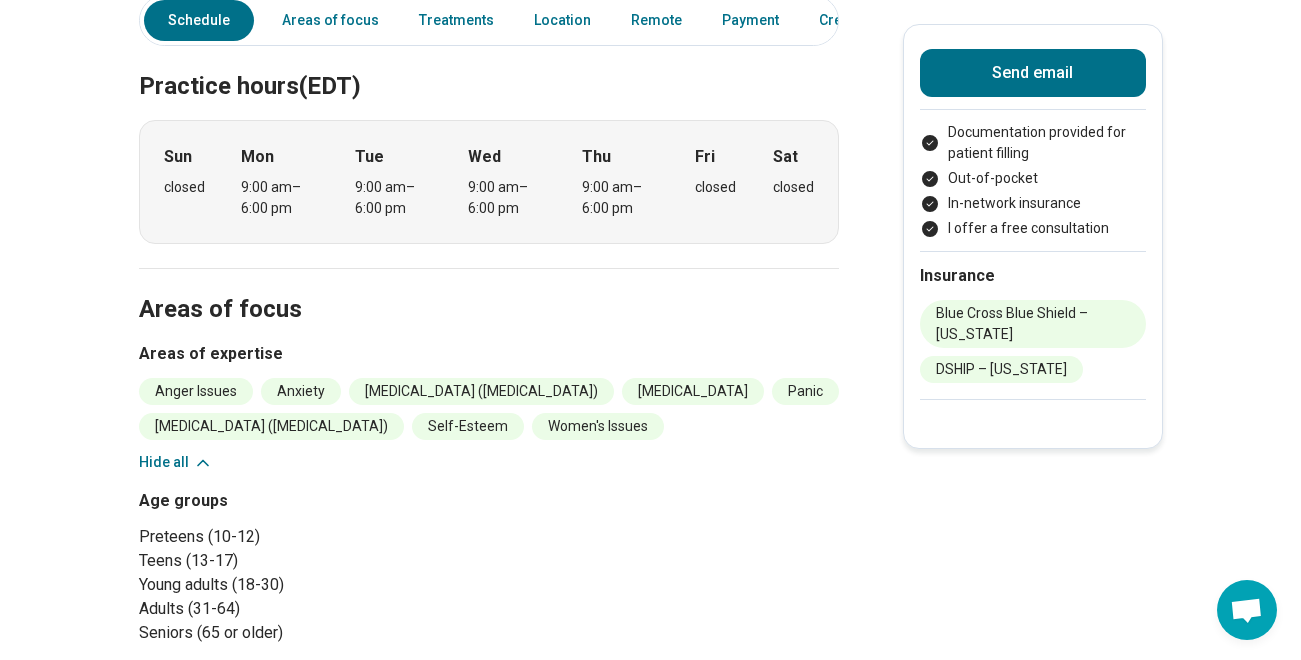 type 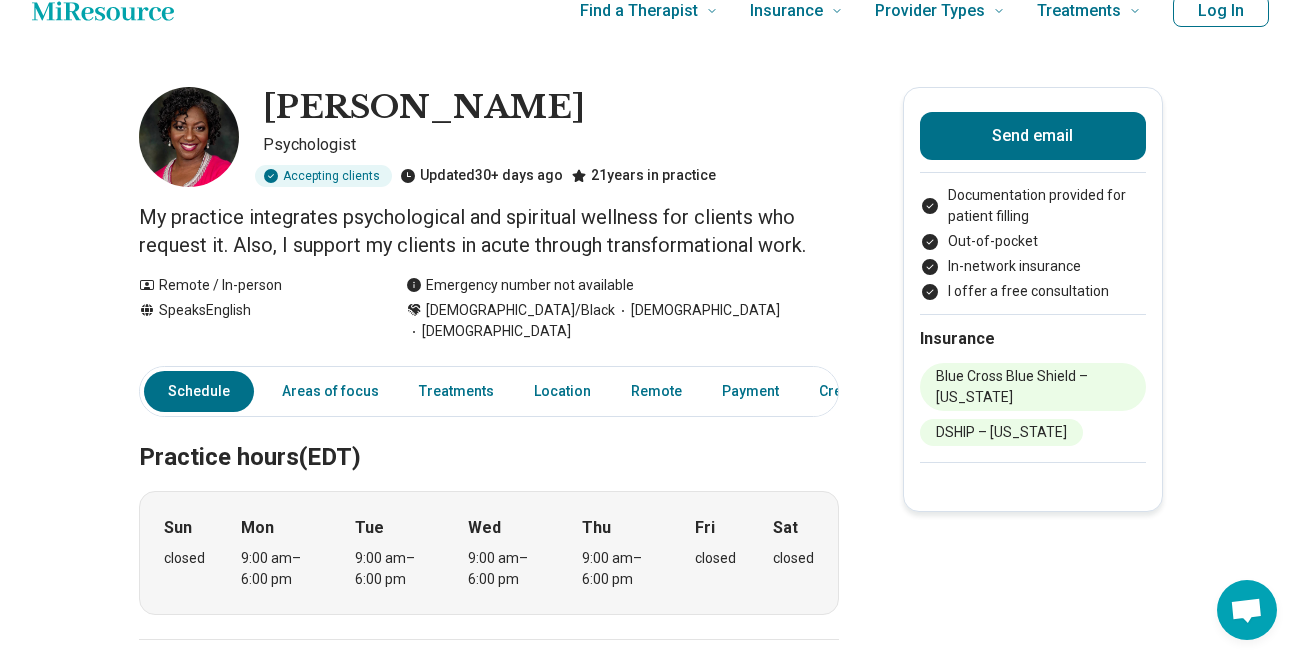 scroll, scrollTop: 0, scrollLeft: 0, axis: both 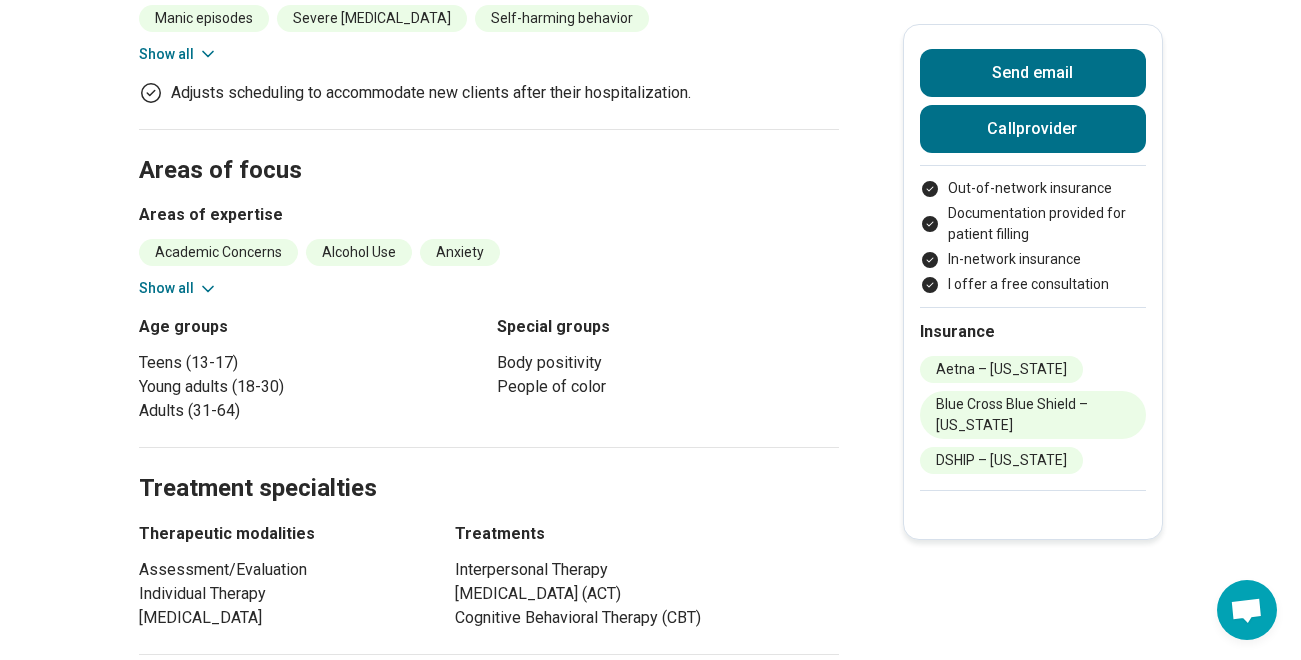 click 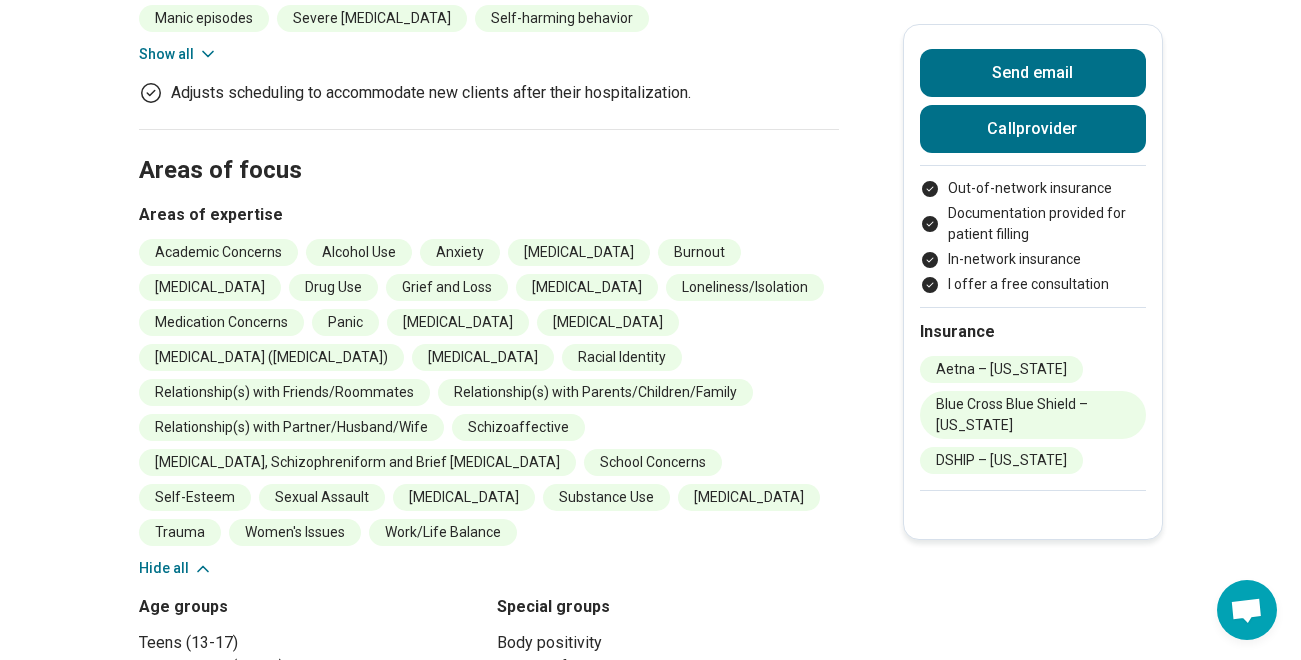 type 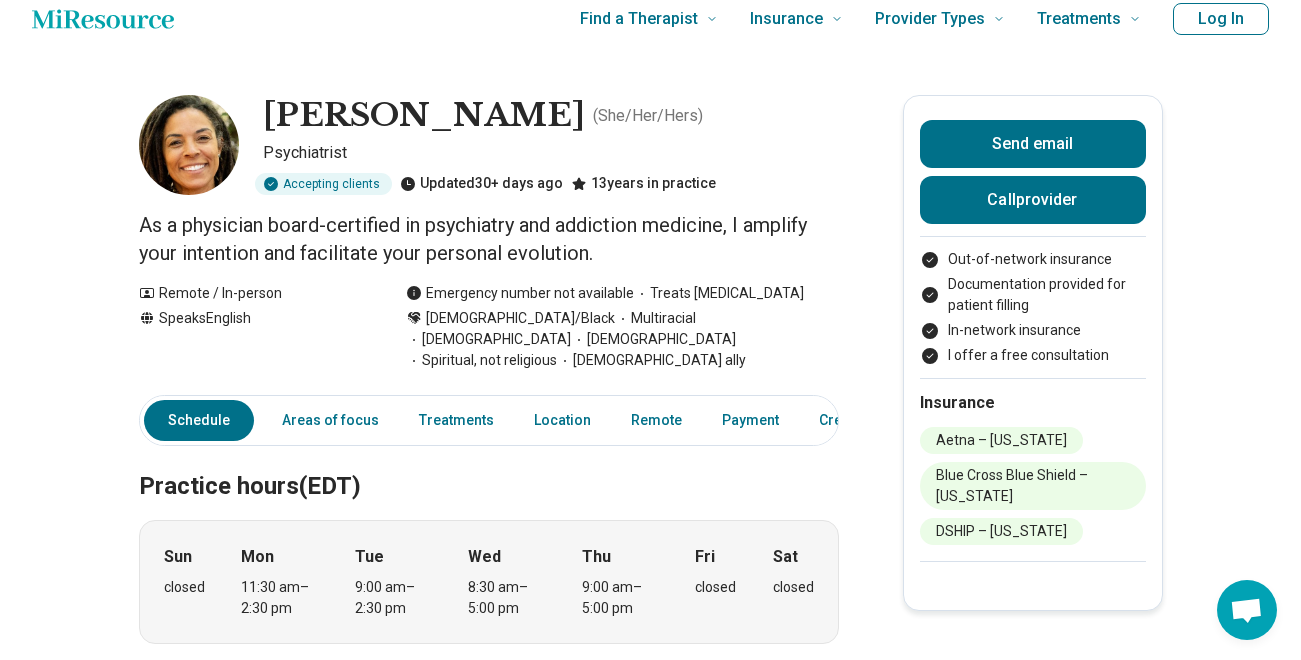scroll, scrollTop: 0, scrollLeft: 0, axis: both 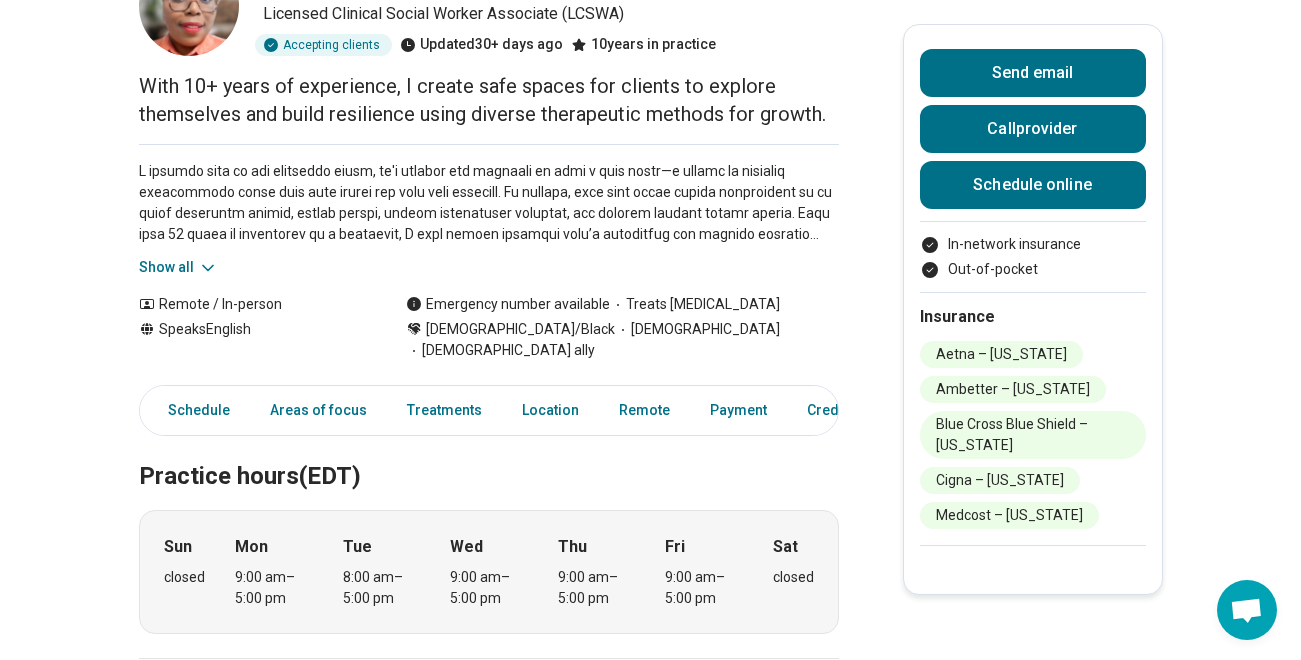 click on "Show all" at bounding box center [178, 267] 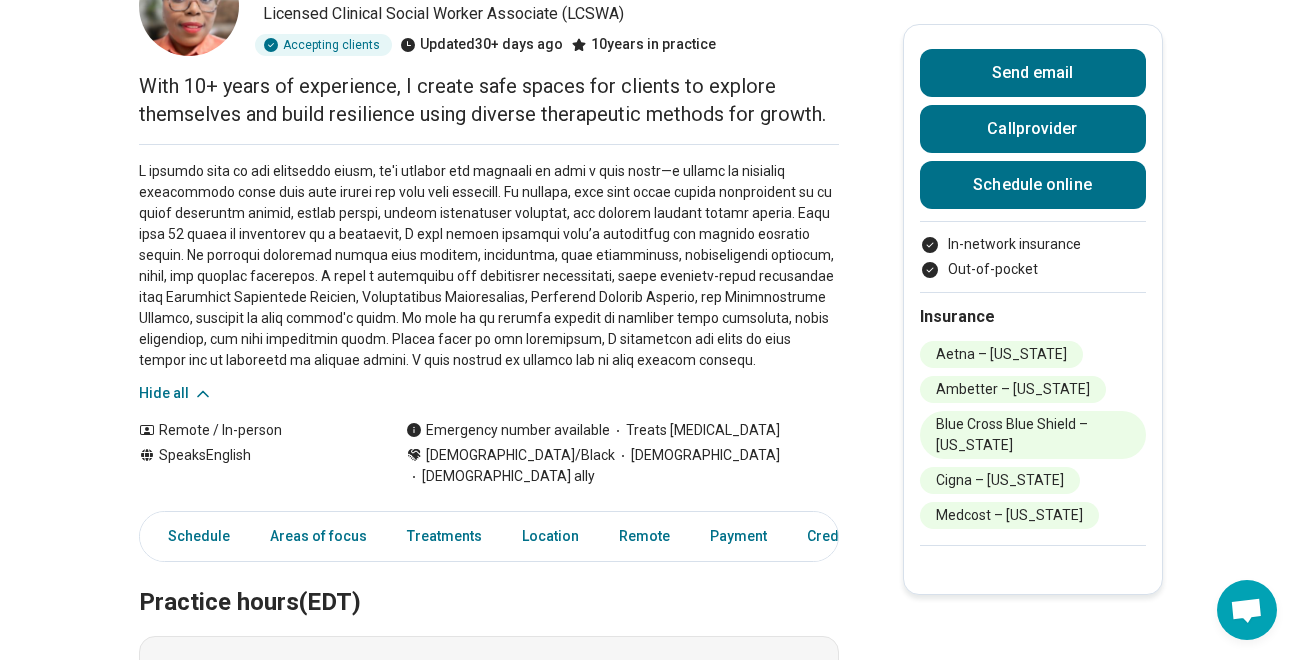 type 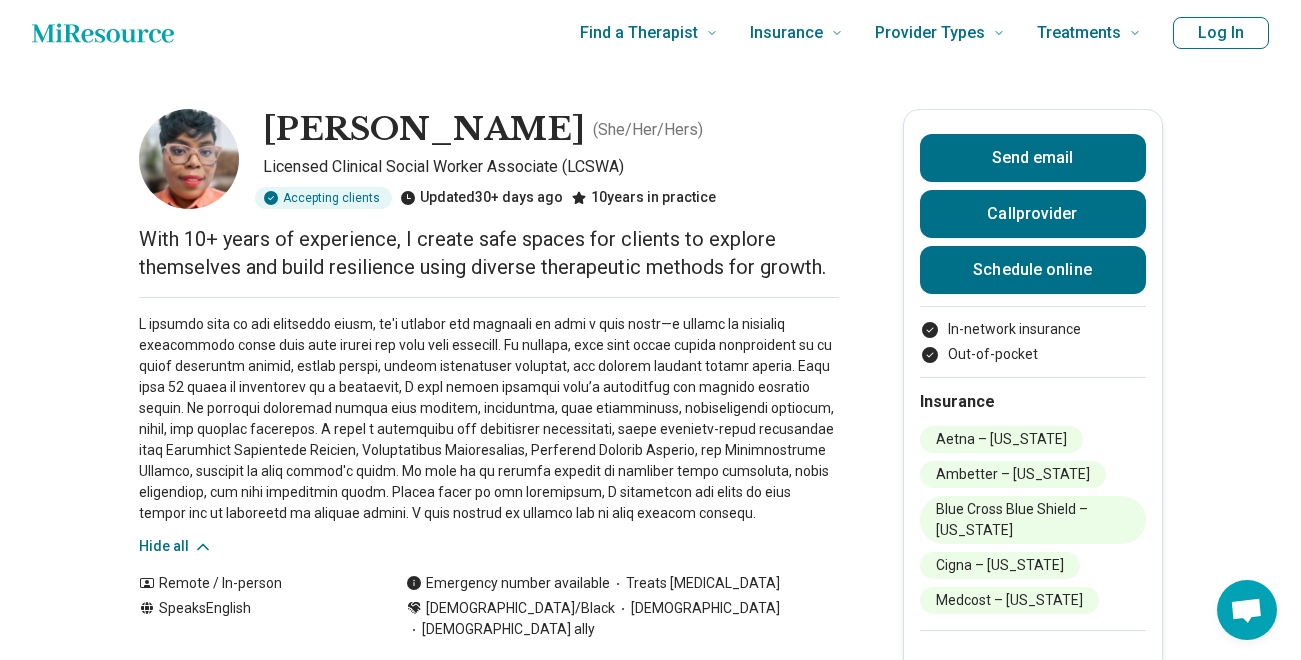 scroll, scrollTop: 0, scrollLeft: 0, axis: both 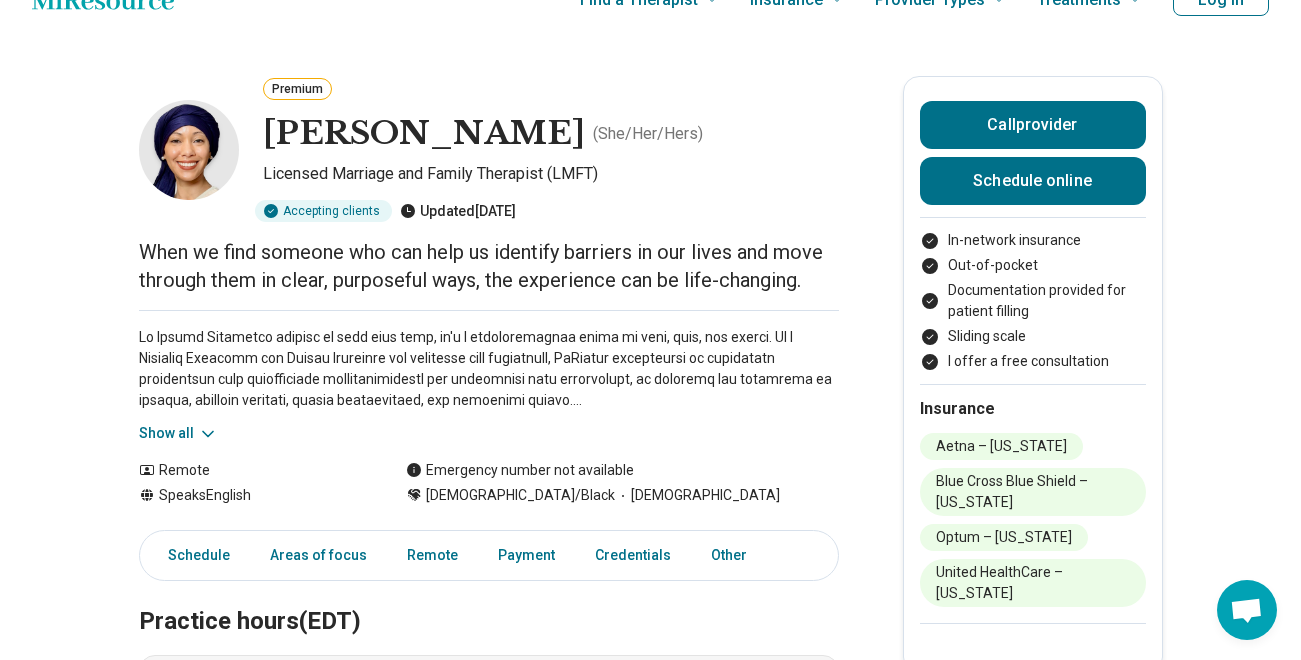 click on "Show all" at bounding box center (178, 433) 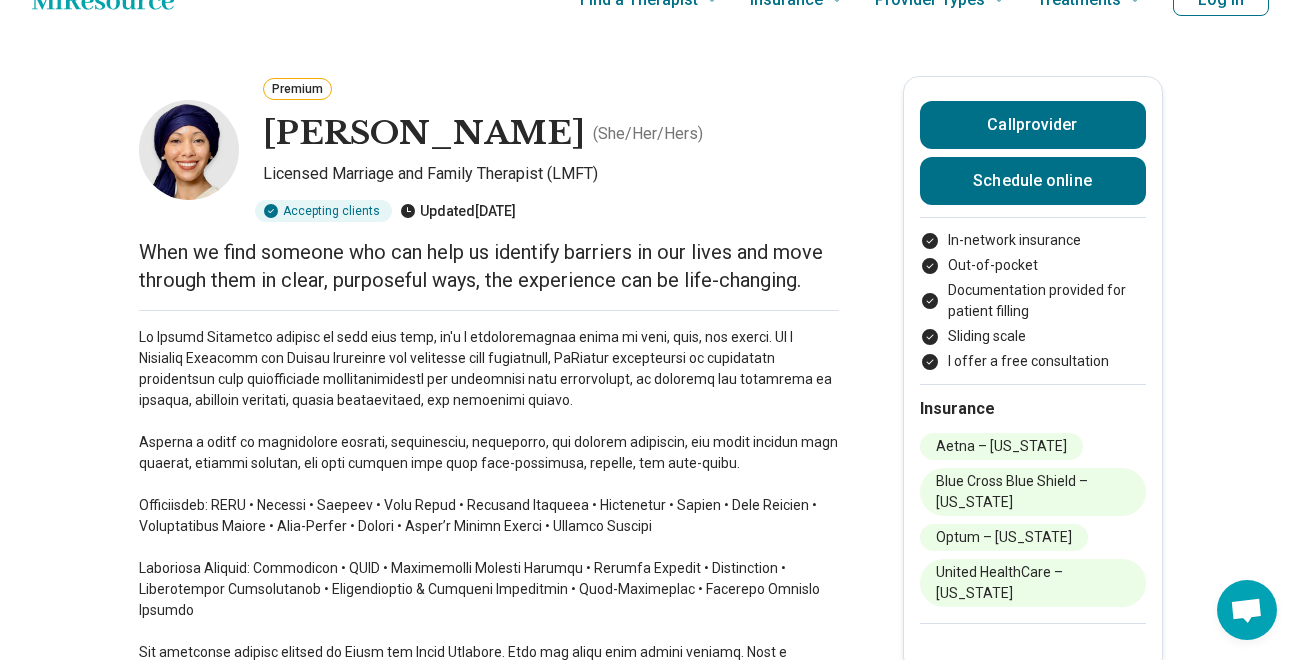 type 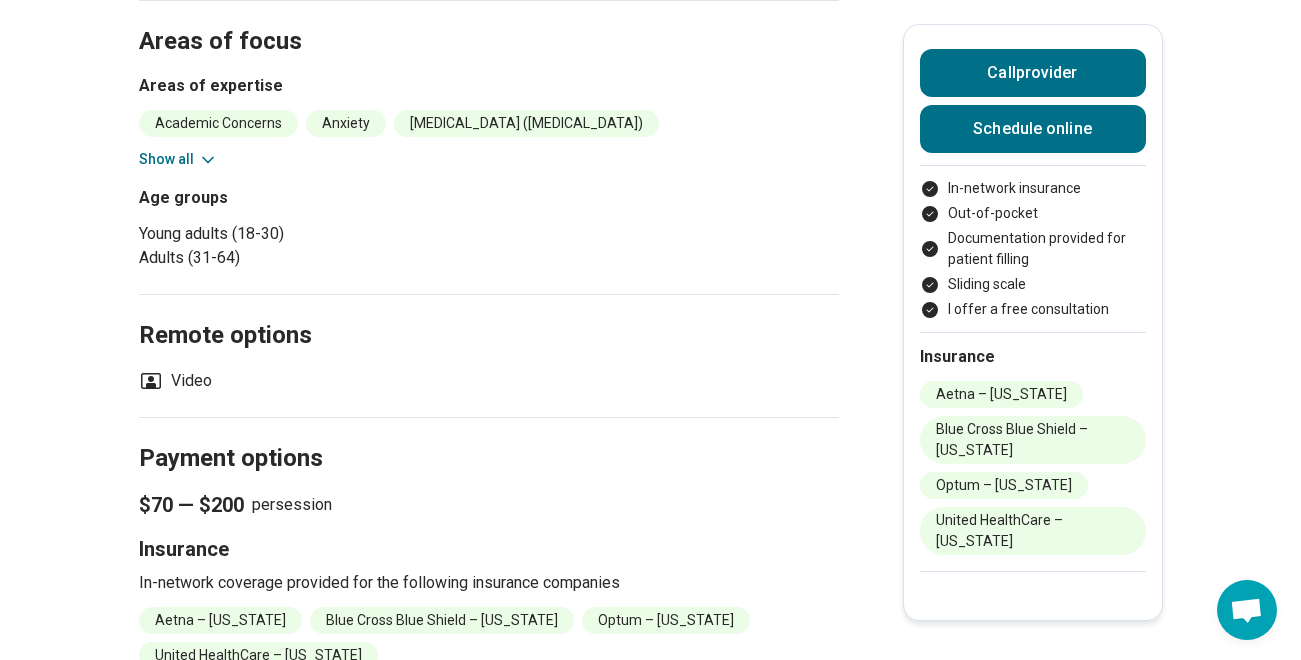 scroll, scrollTop: 1120, scrollLeft: 0, axis: vertical 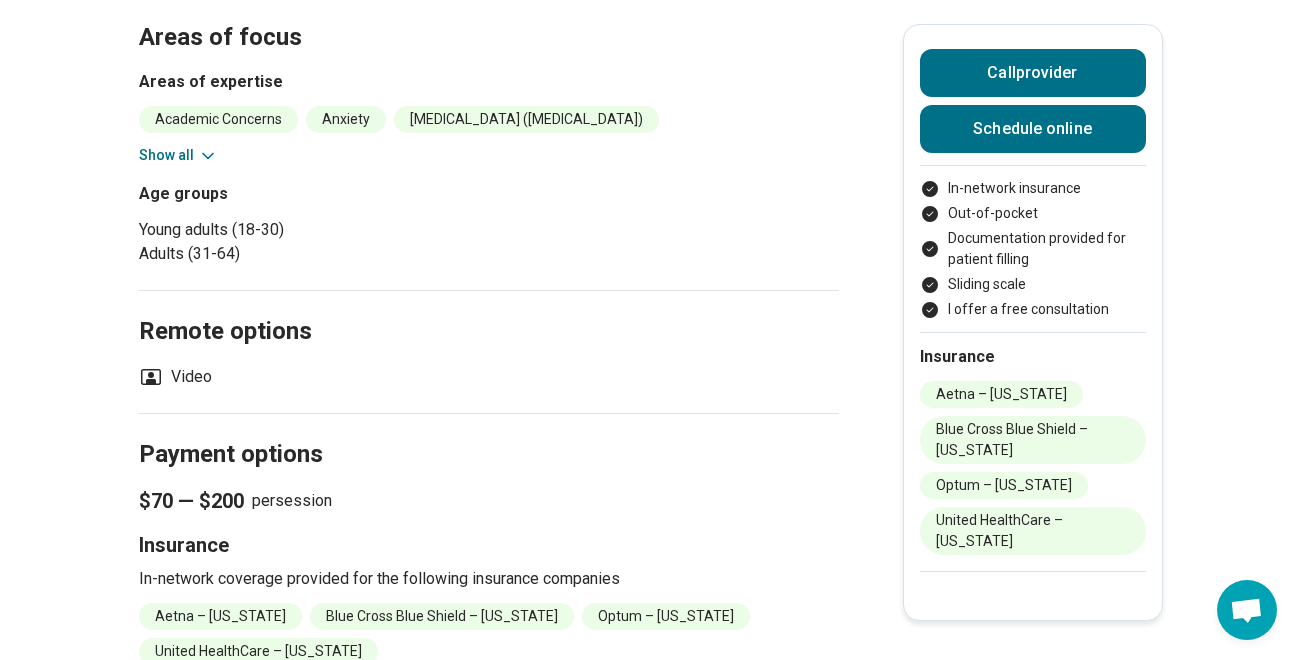 click on "Show all" at bounding box center [178, 155] 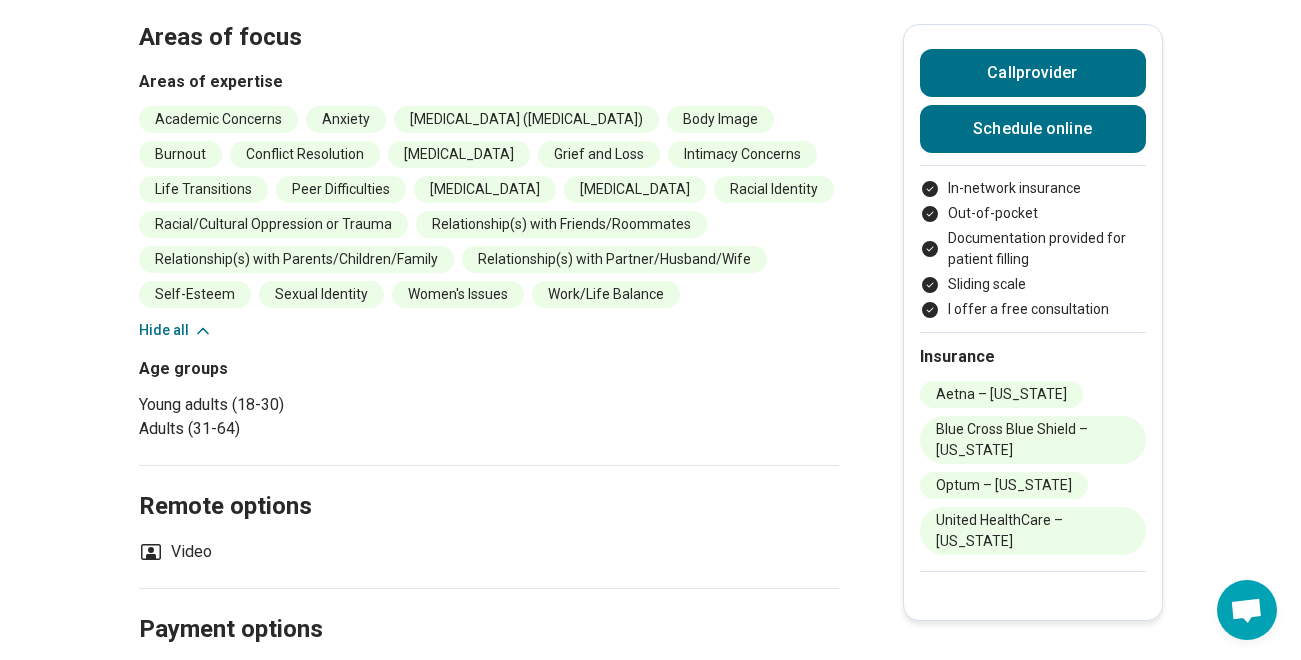 type 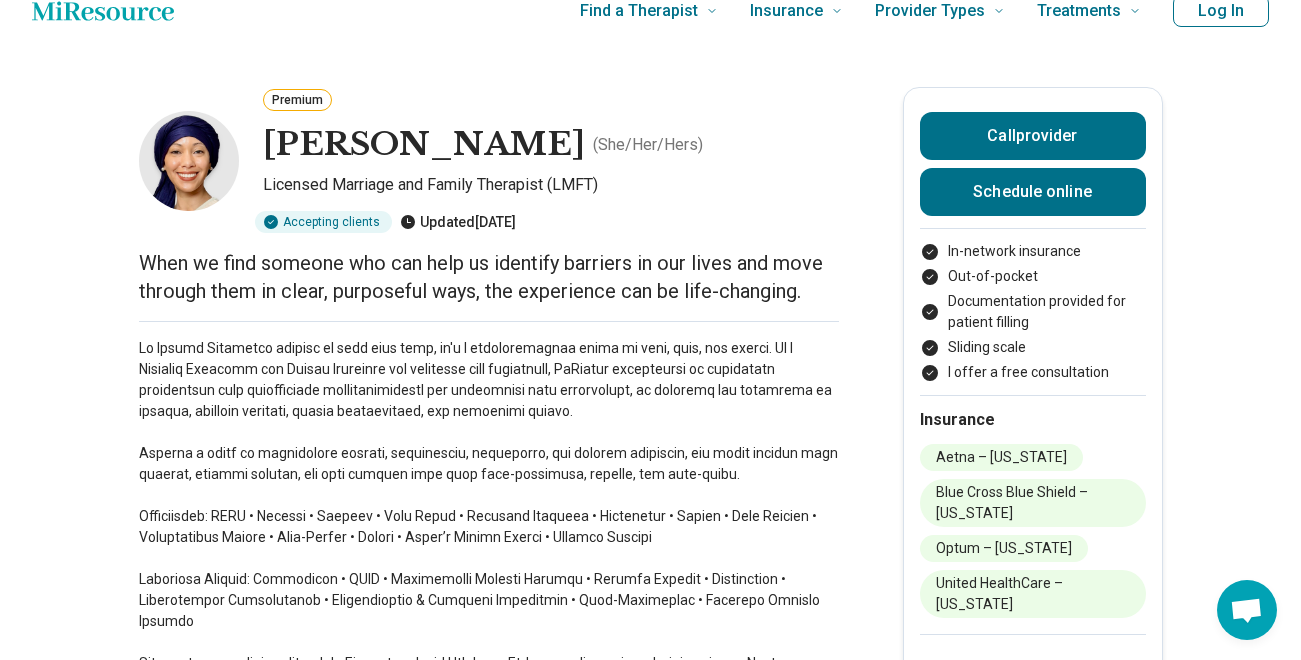 scroll, scrollTop: 0, scrollLeft: 0, axis: both 